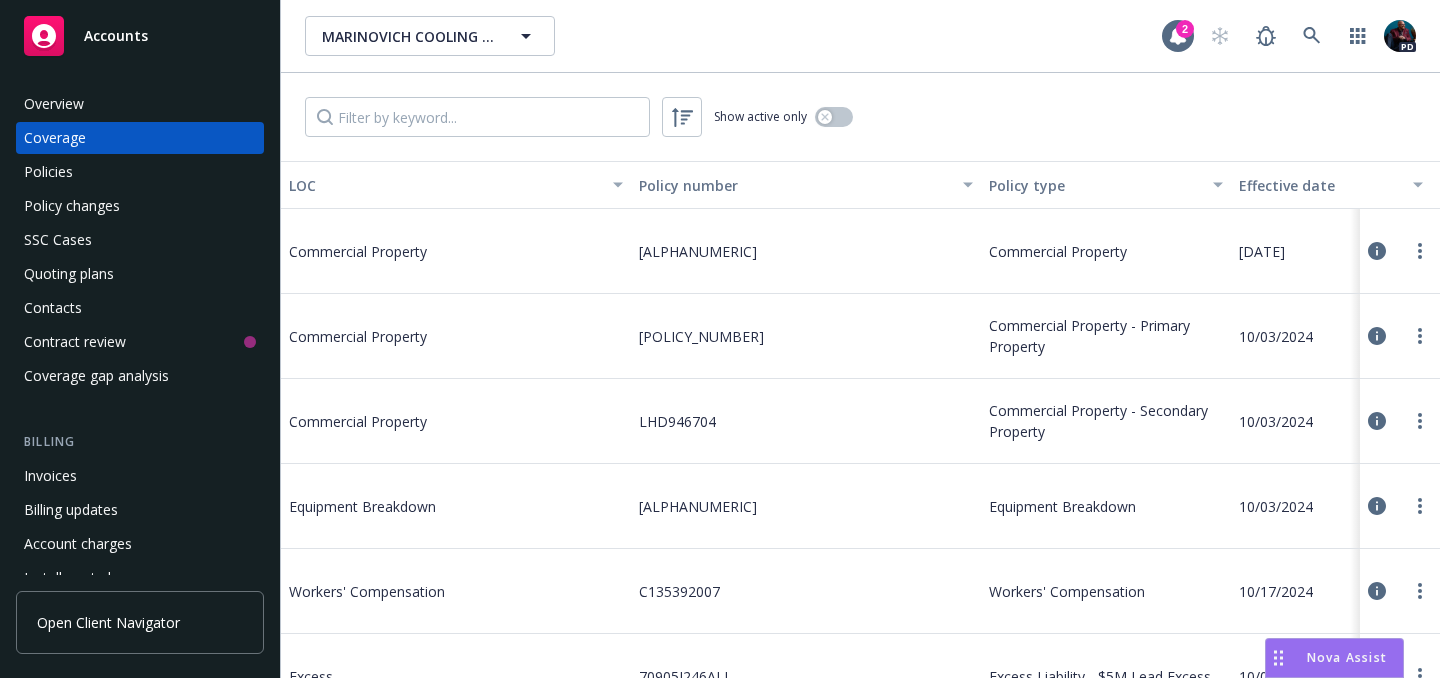 scroll, scrollTop: 0, scrollLeft: 0, axis: both 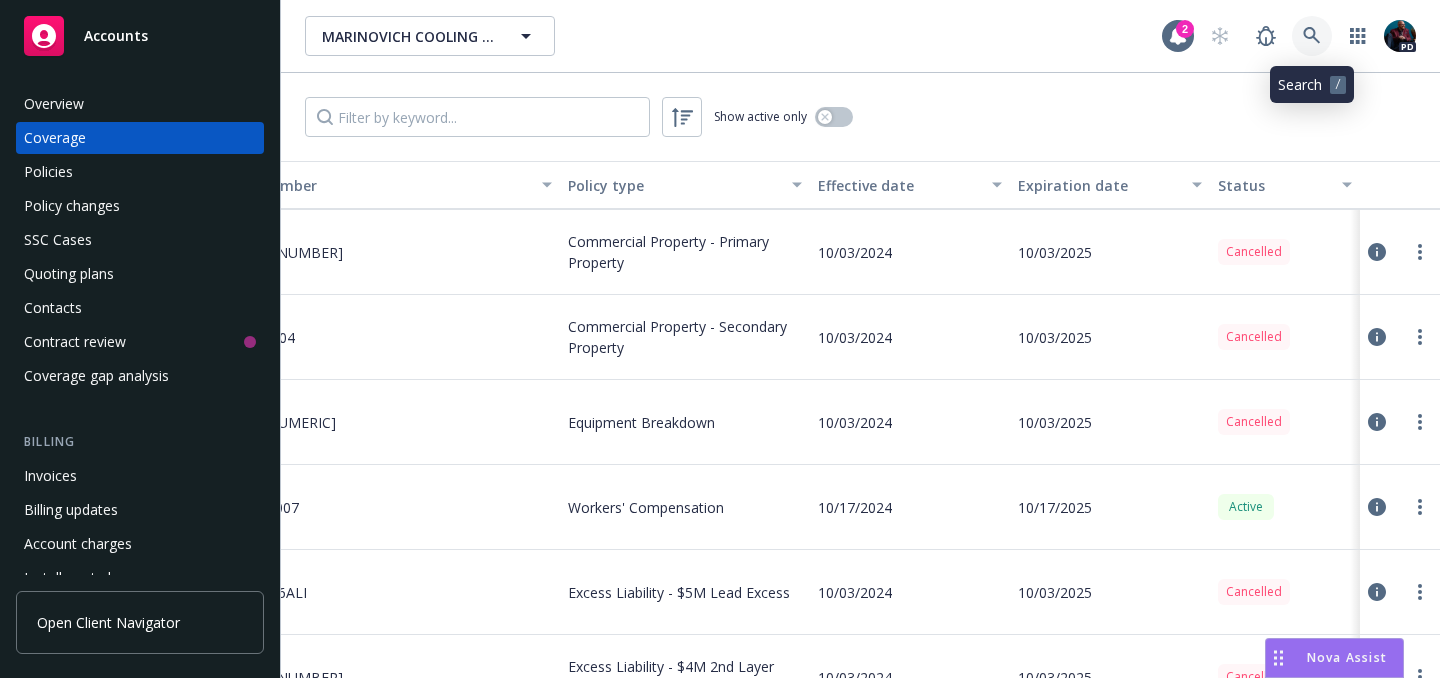 click 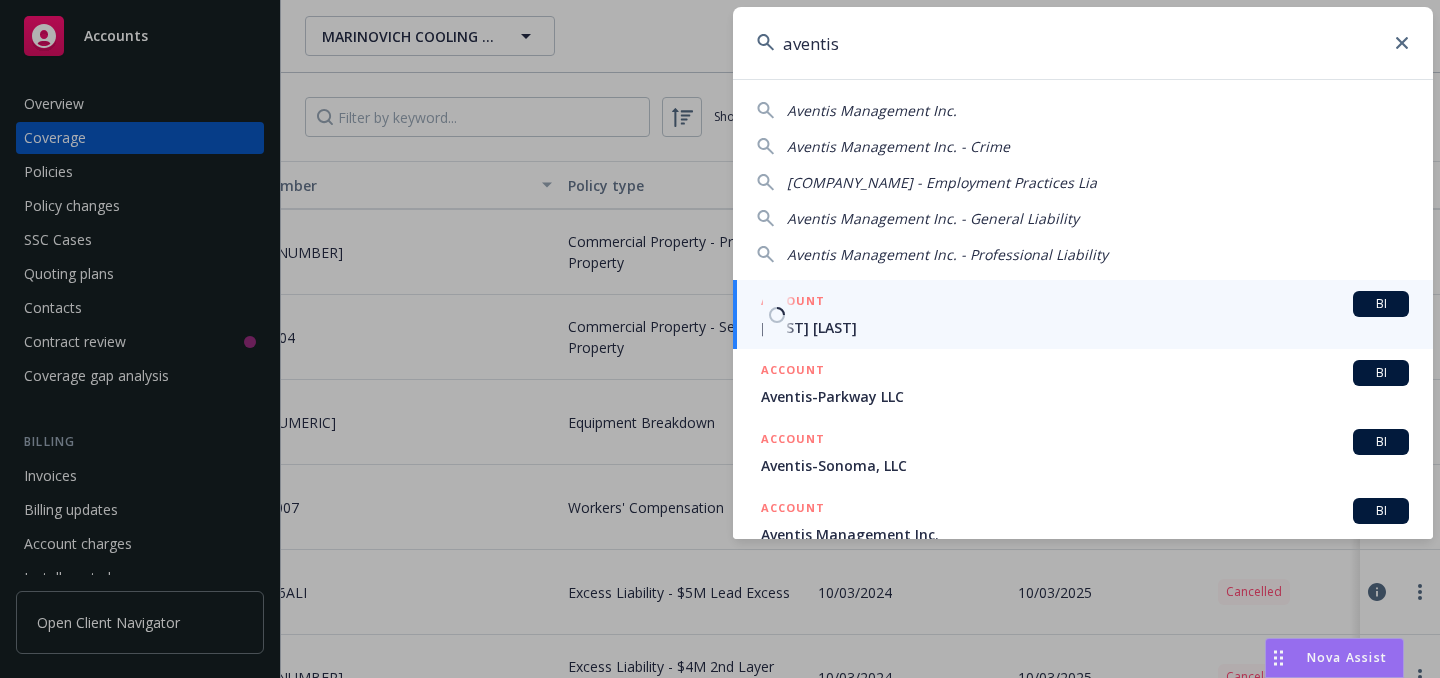 type on "aventis" 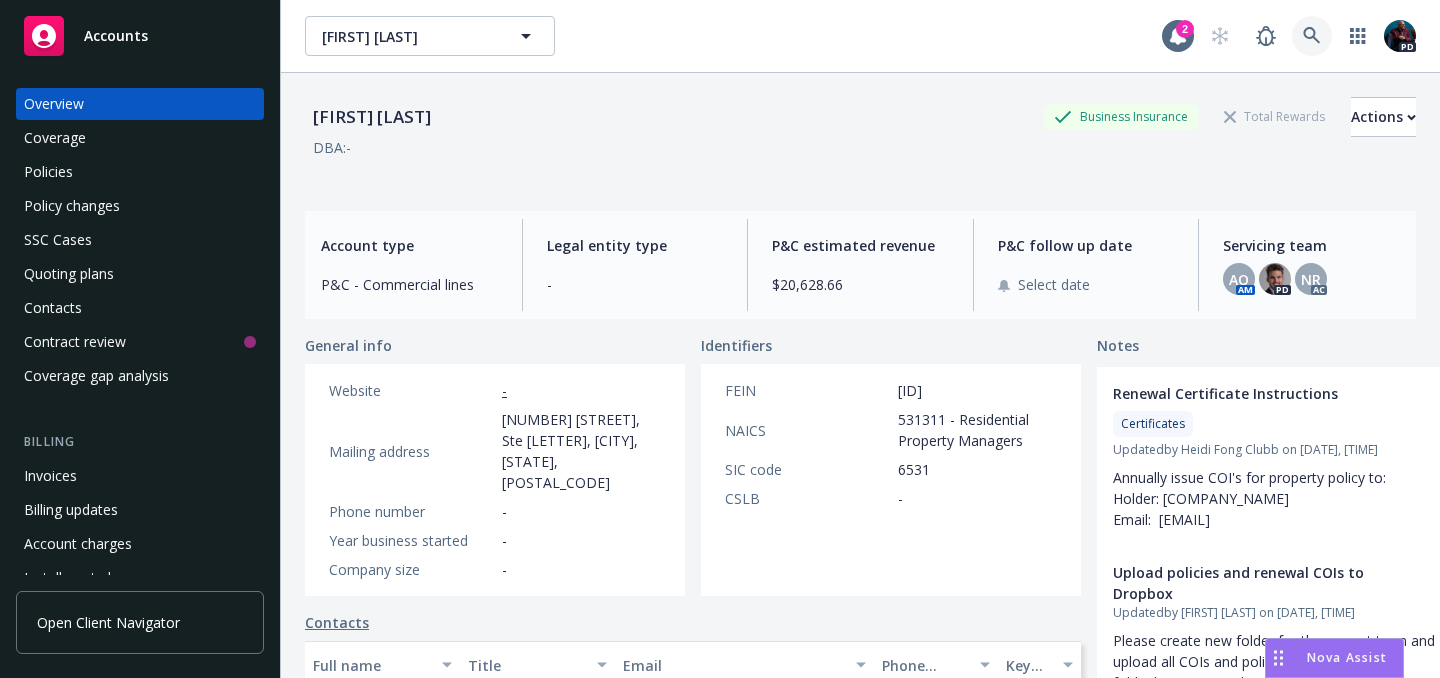 click at bounding box center [1312, 36] 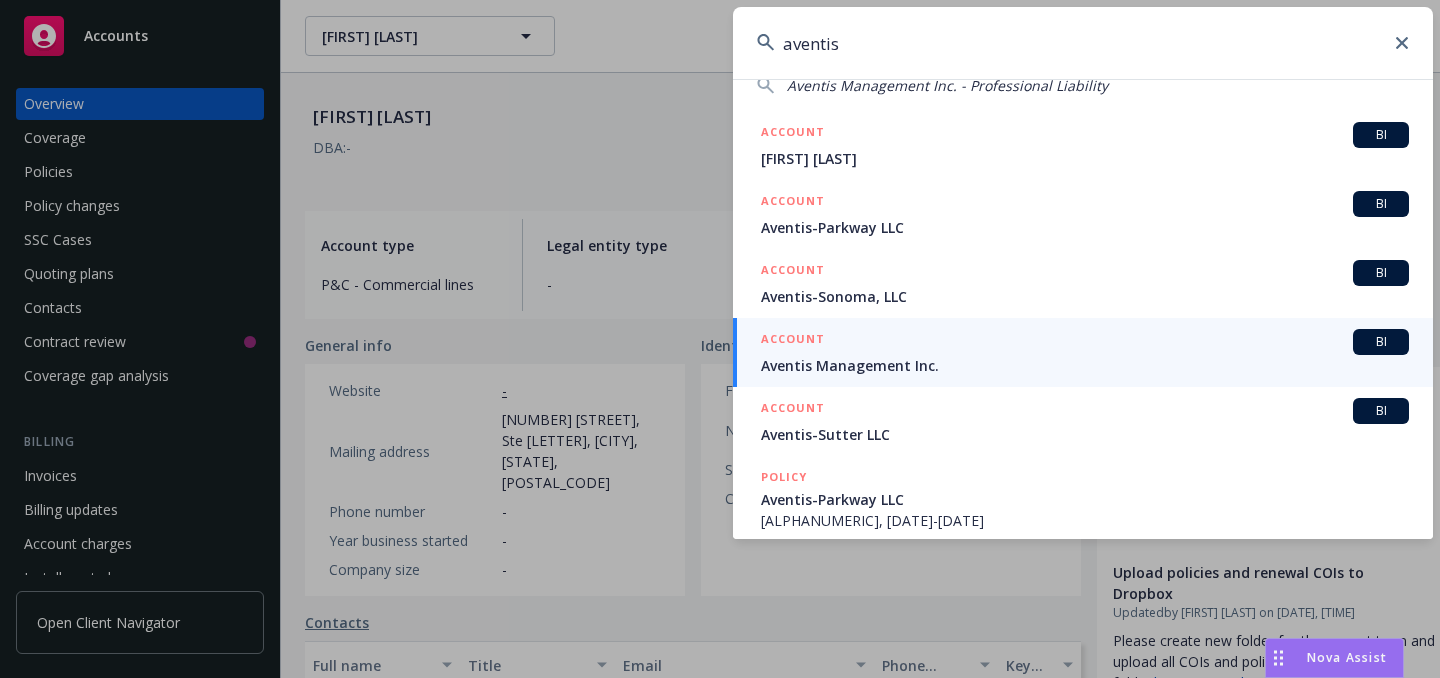 scroll, scrollTop: 167, scrollLeft: 0, axis: vertical 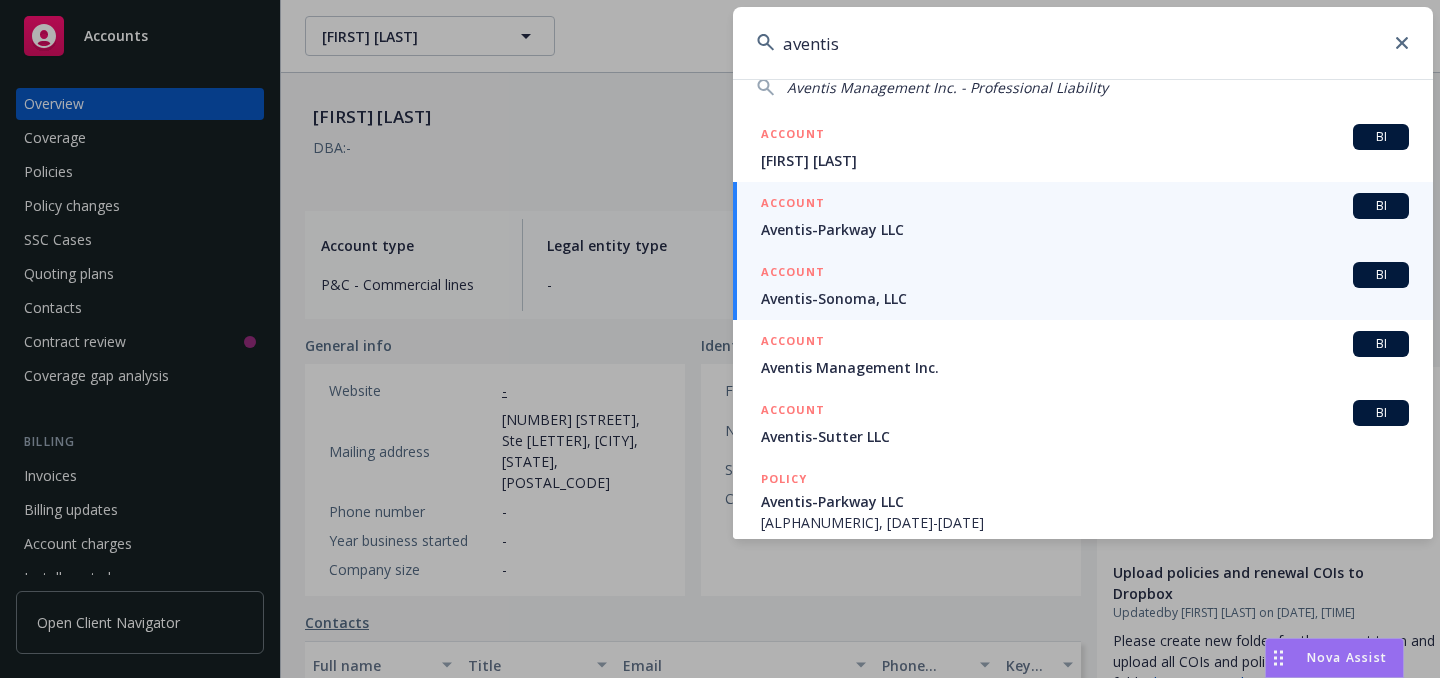 type on "aventis" 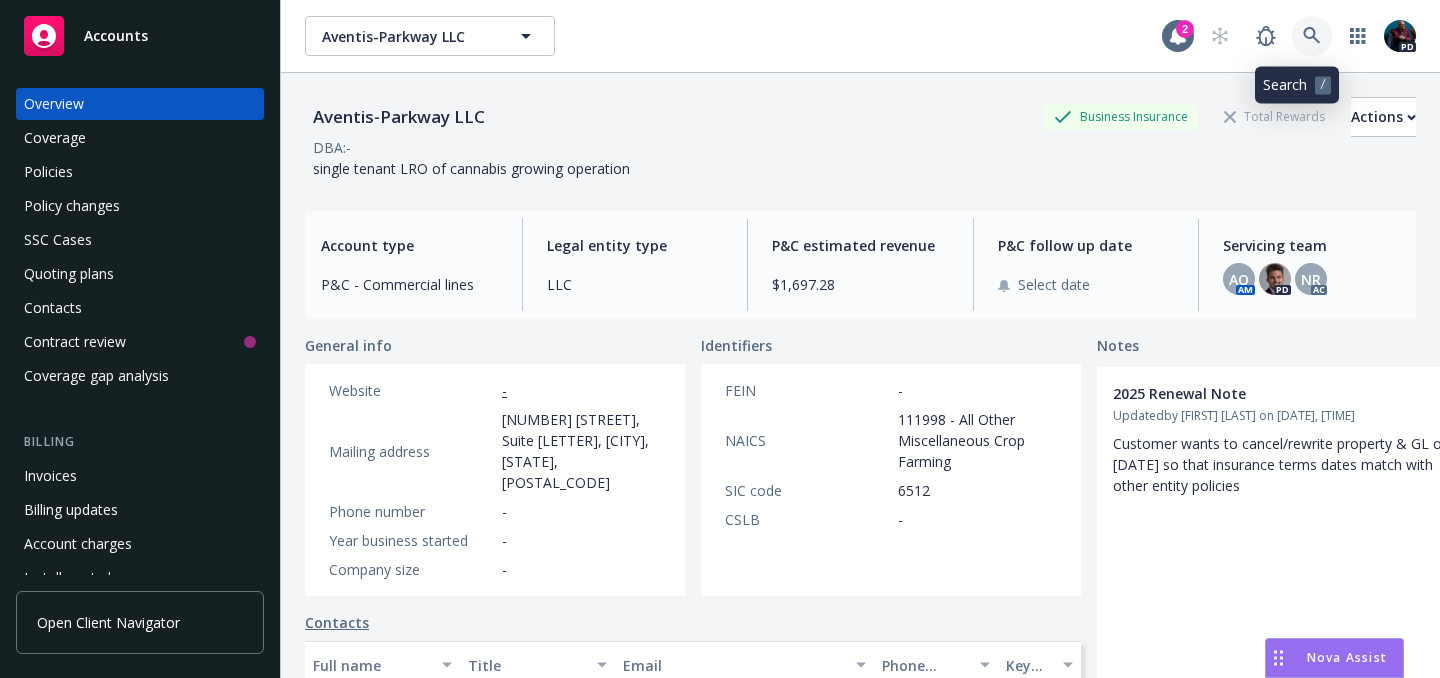 click 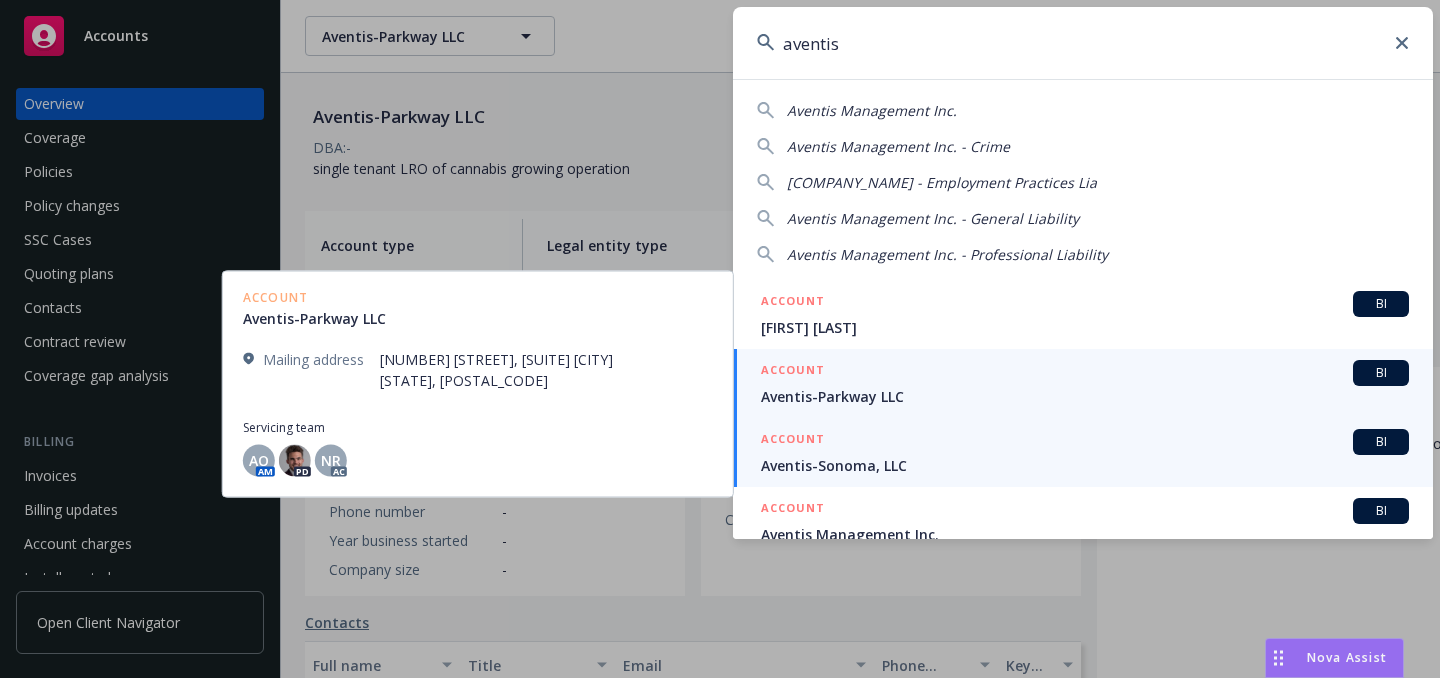type on "aventis" 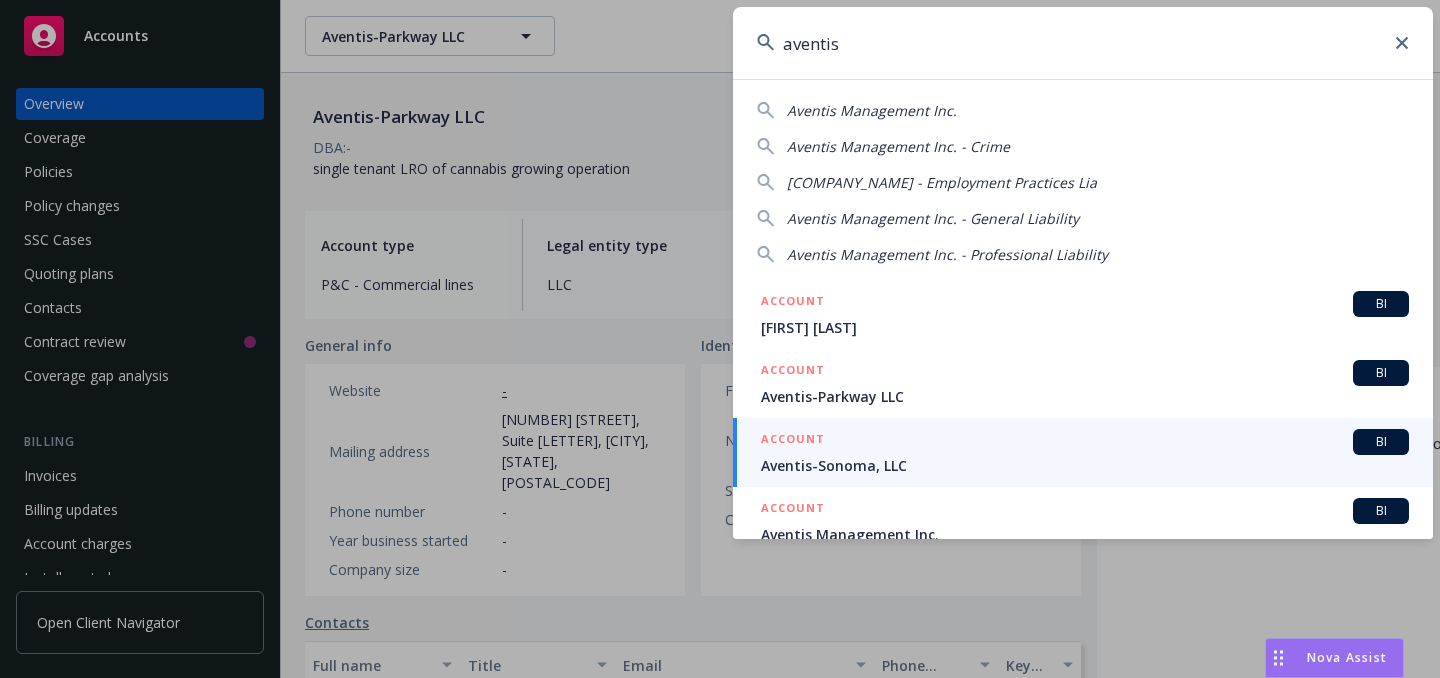 click on "Aventis-Sonoma, LLC" at bounding box center [1085, 465] 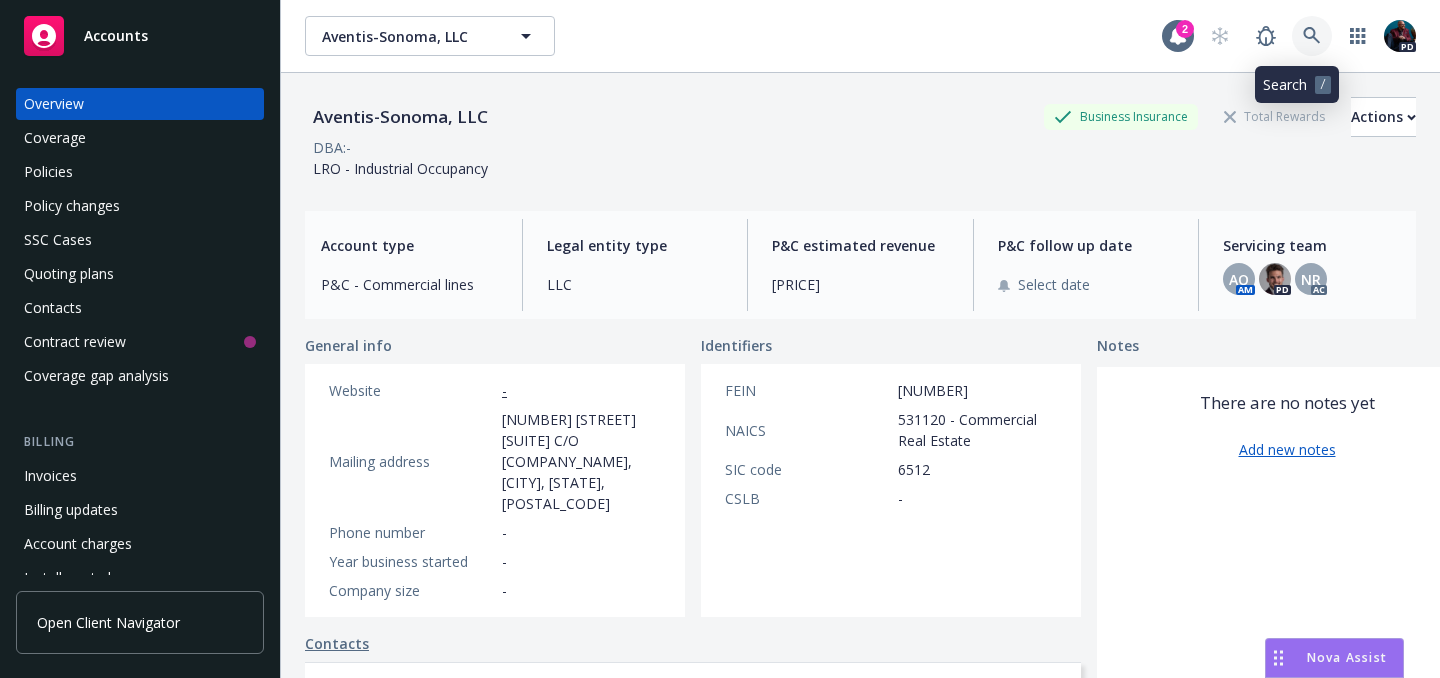 click at bounding box center (1312, 36) 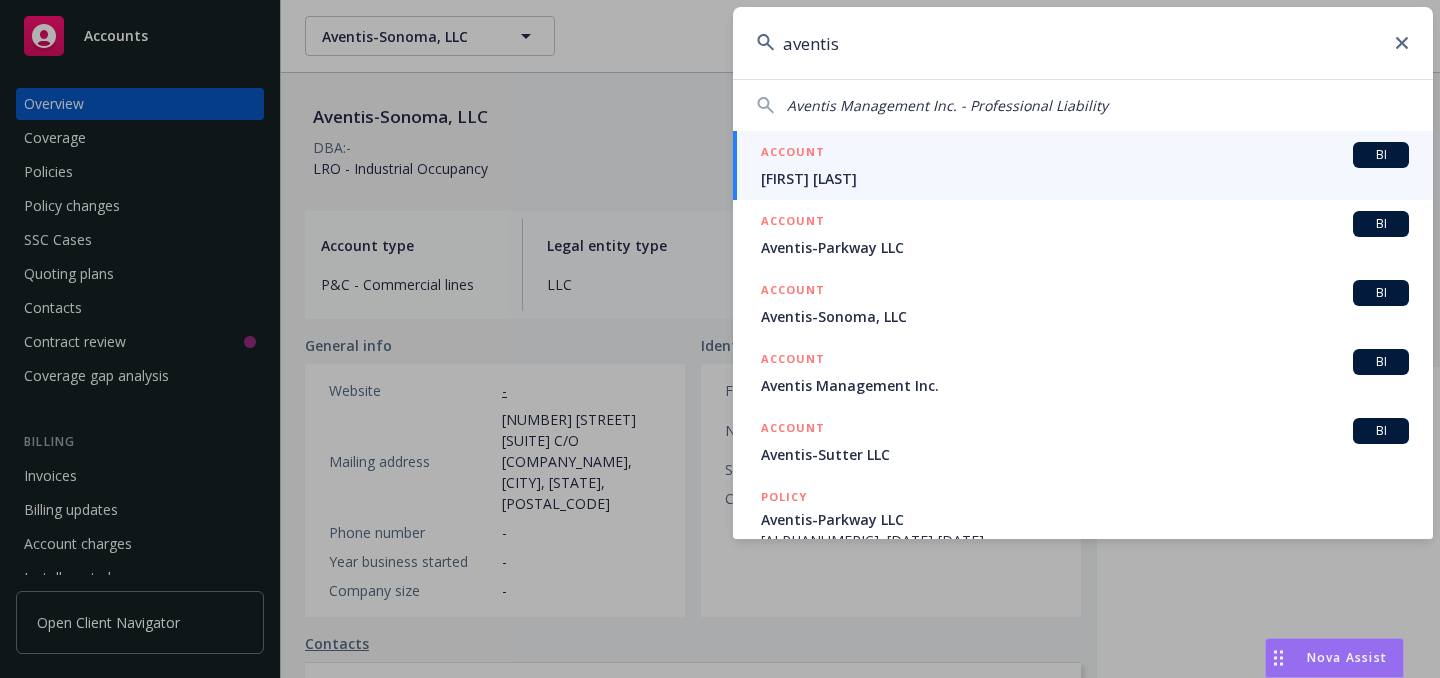 scroll, scrollTop: 154, scrollLeft: 0, axis: vertical 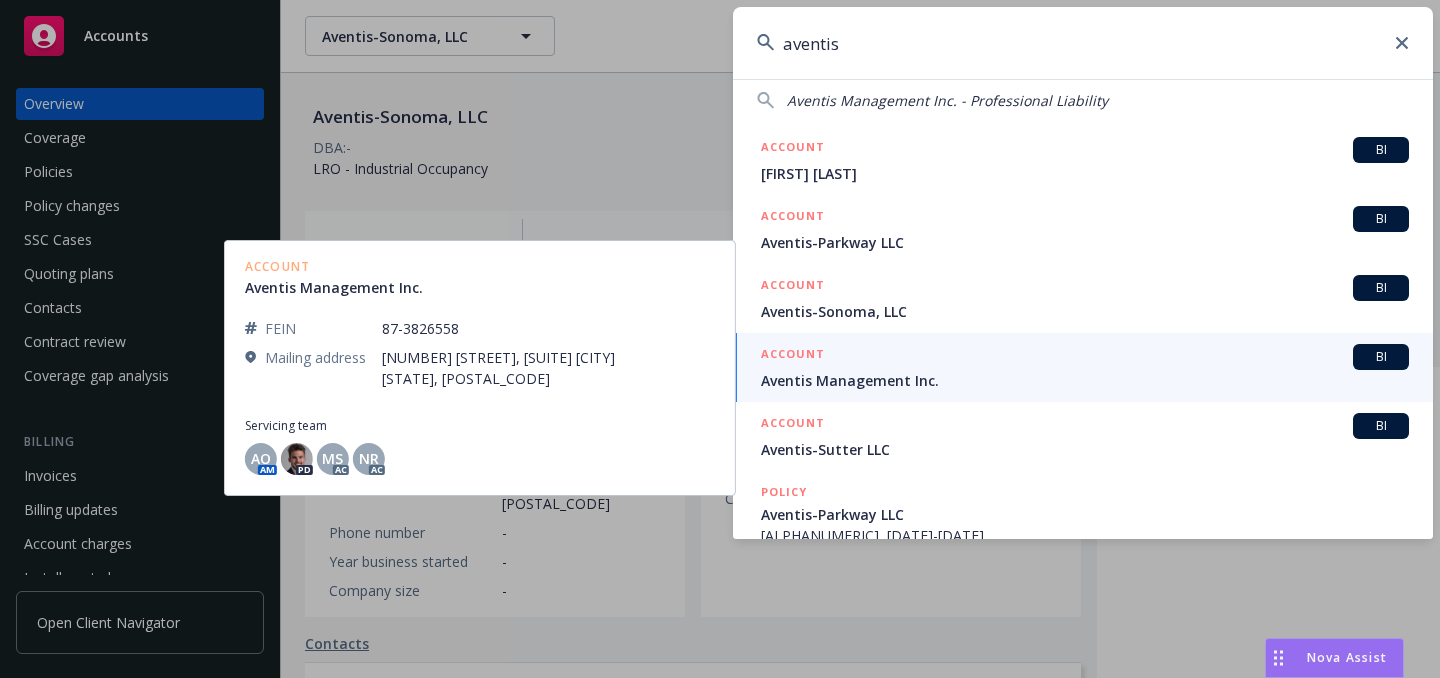 type on "aventis" 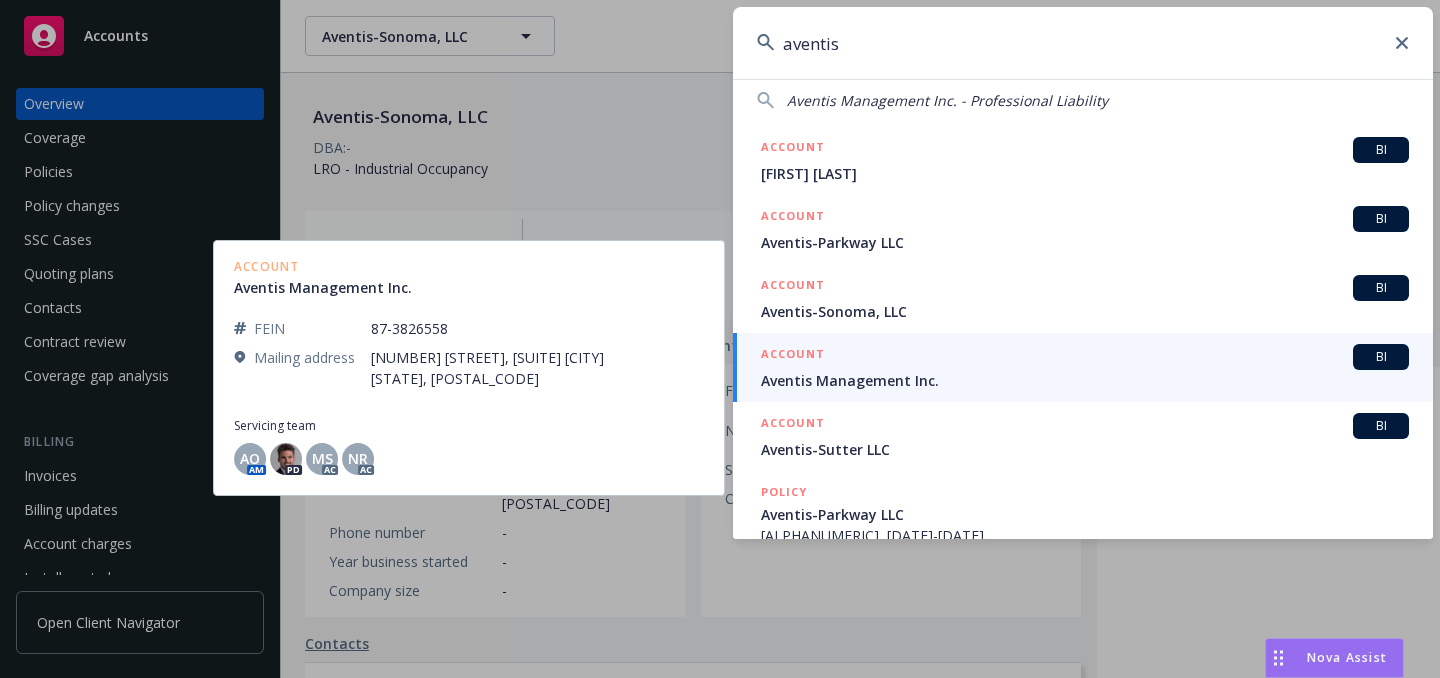 click on "ACCOUNT BI" at bounding box center [1085, 357] 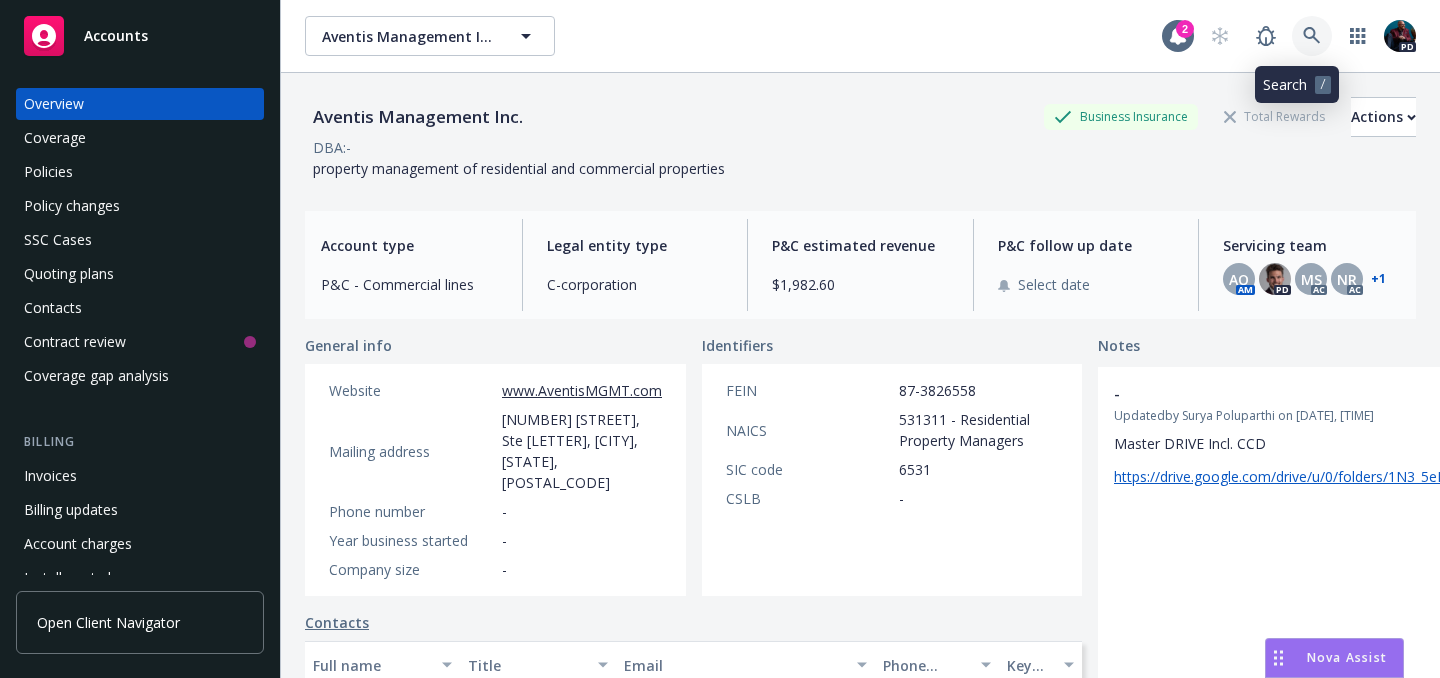 click at bounding box center [1312, 36] 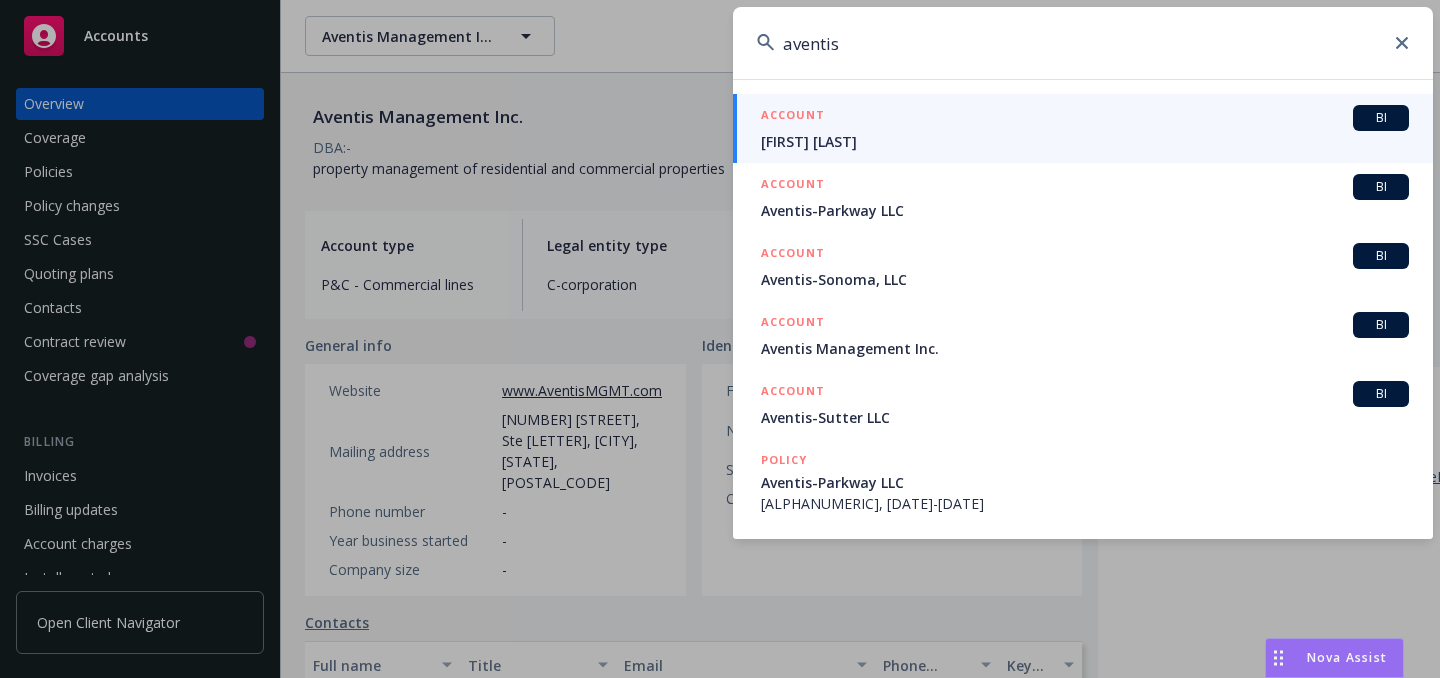 scroll, scrollTop: 213, scrollLeft: 0, axis: vertical 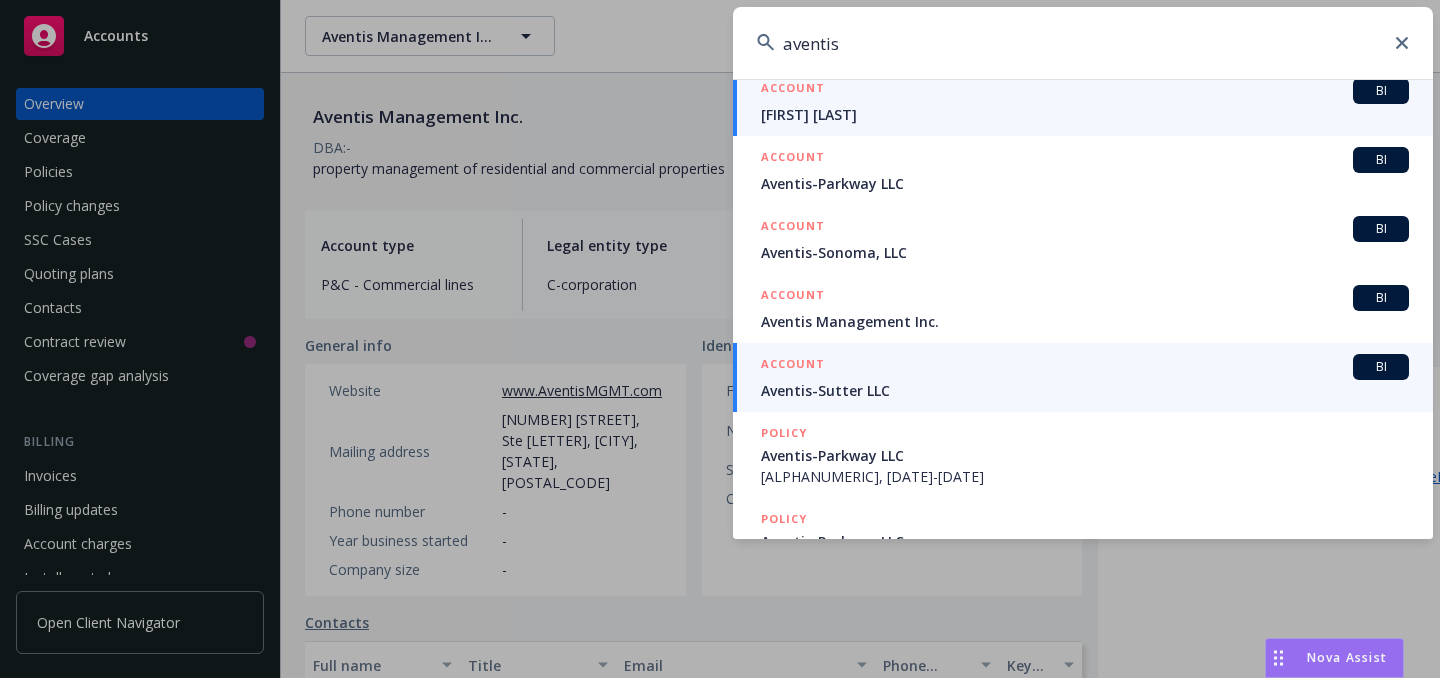 type on "aventis" 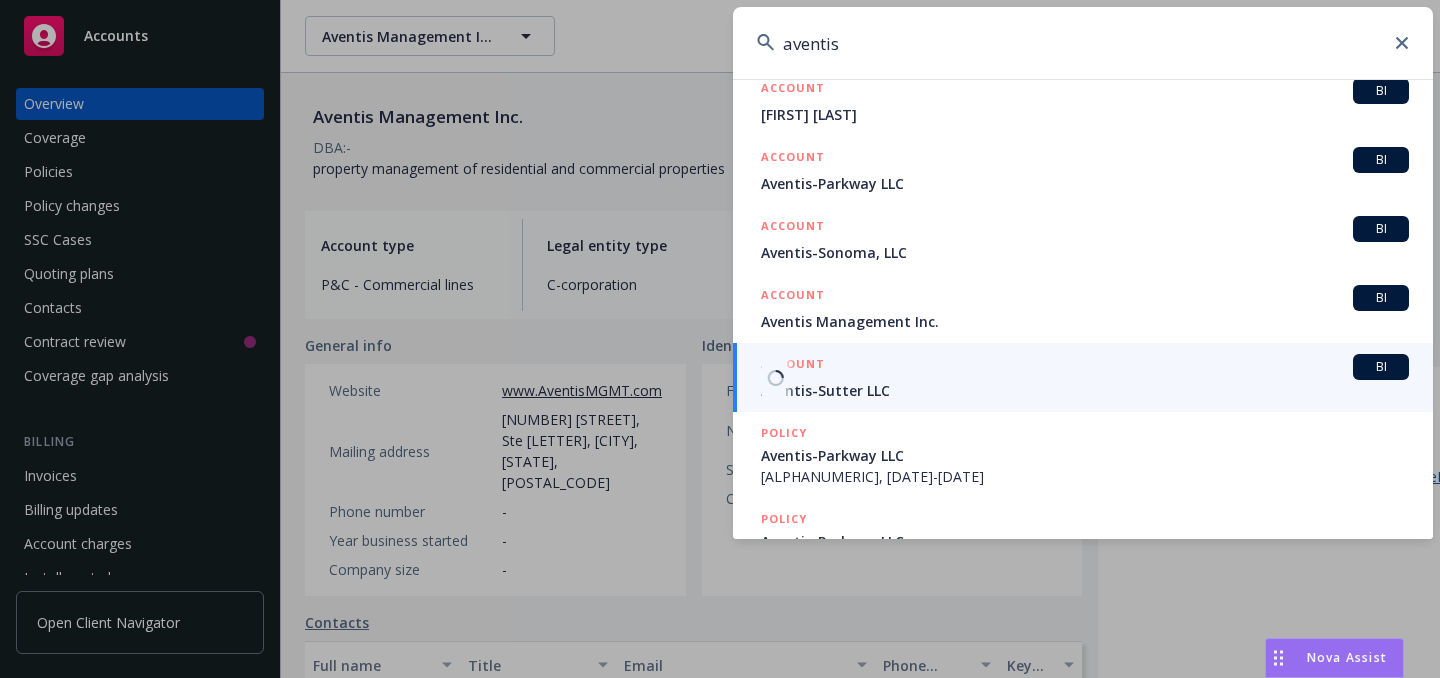 click on "Aventis-Sutter LLC" at bounding box center [1085, 390] 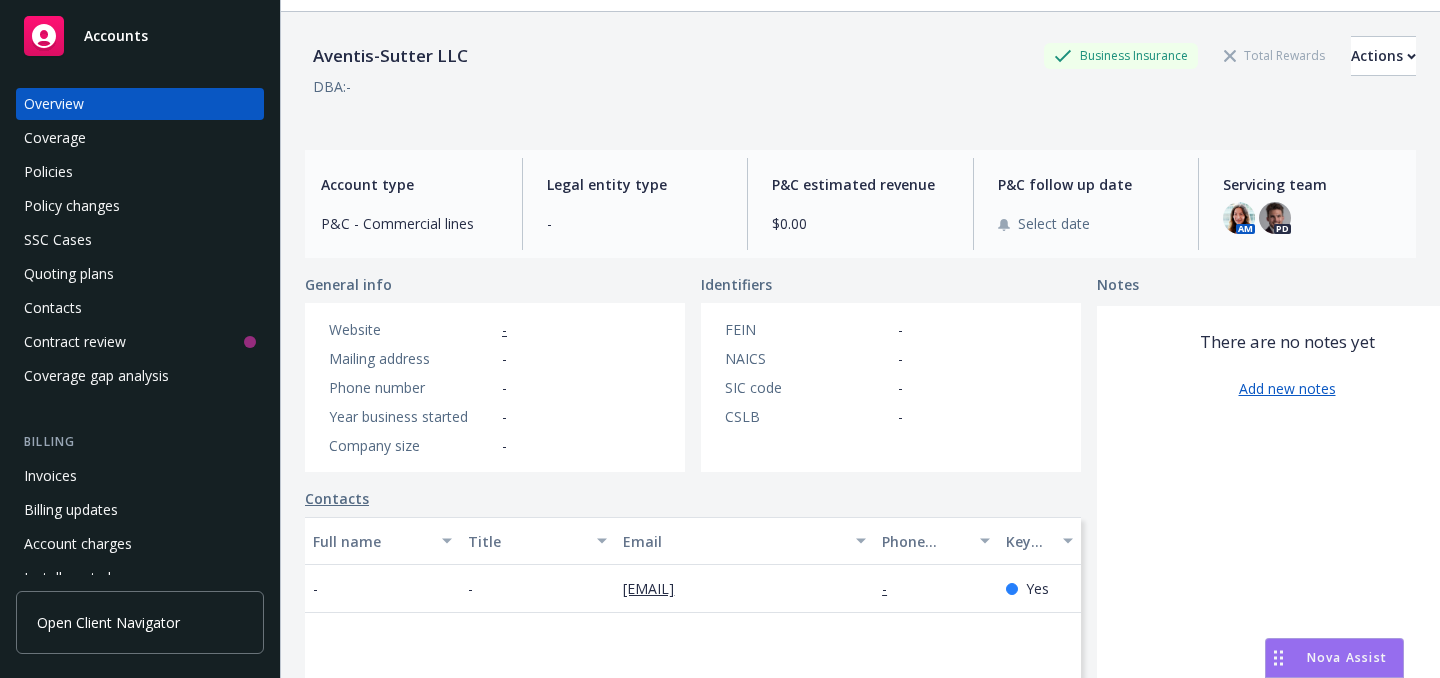 scroll, scrollTop: 0, scrollLeft: 0, axis: both 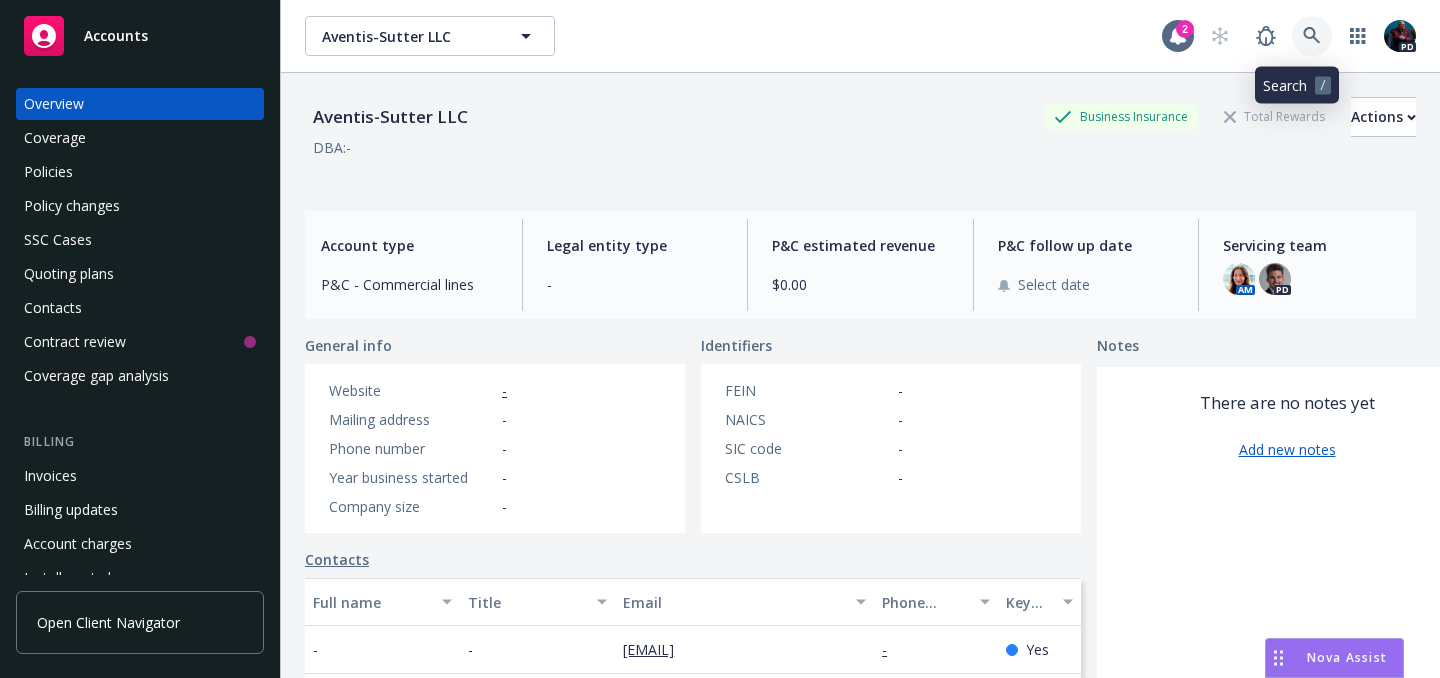 click 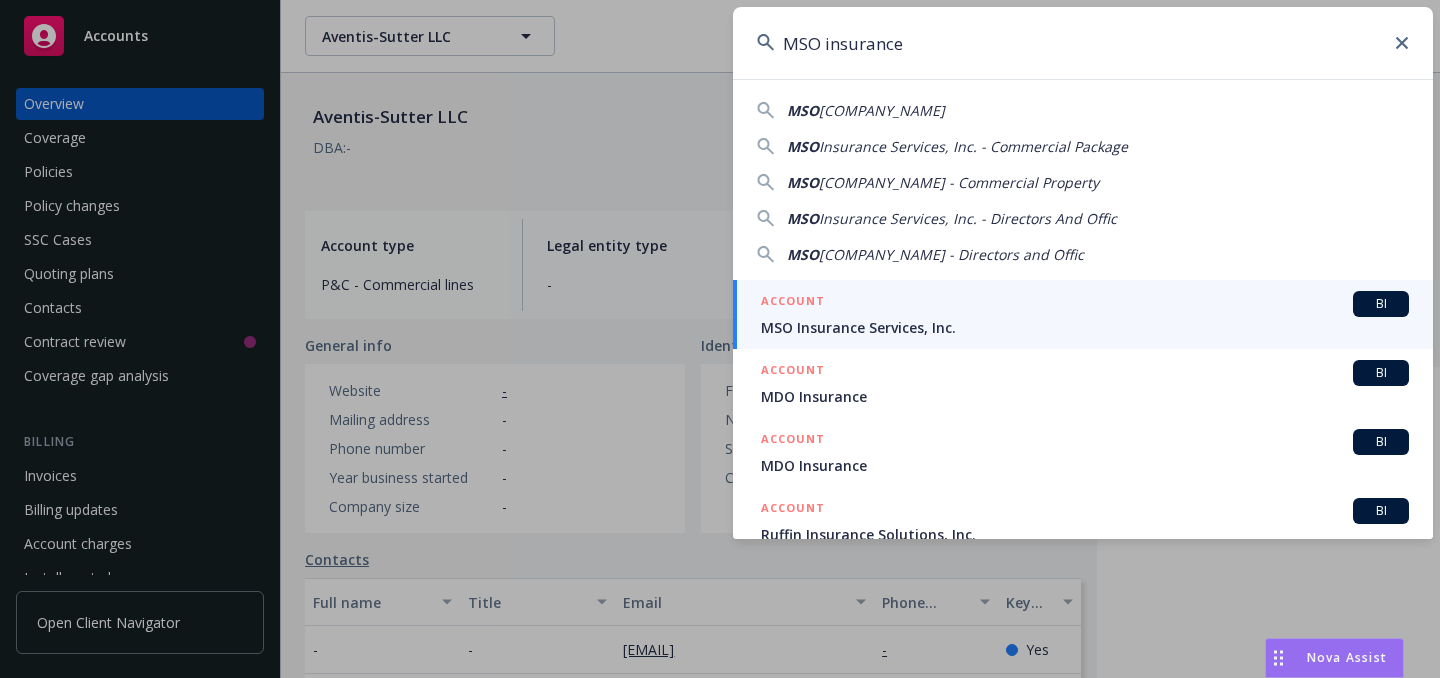 type on "MSO insurance" 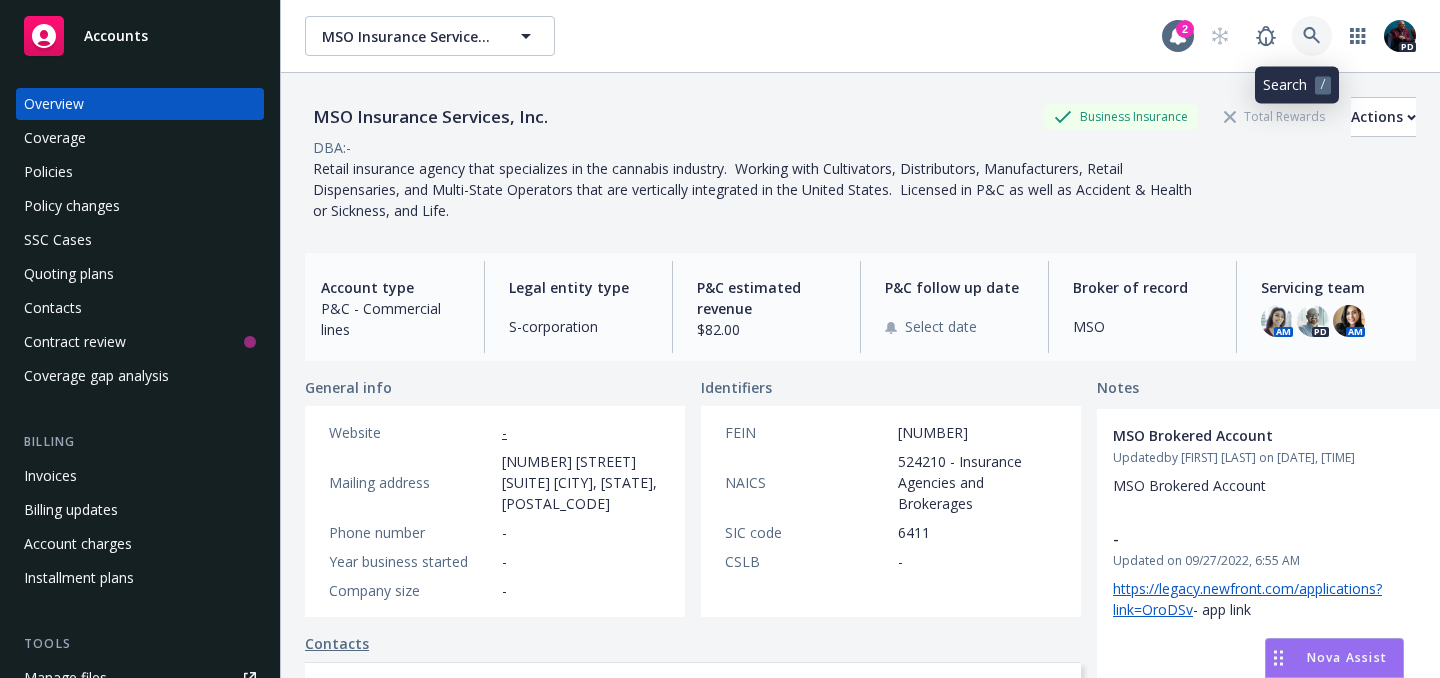 click 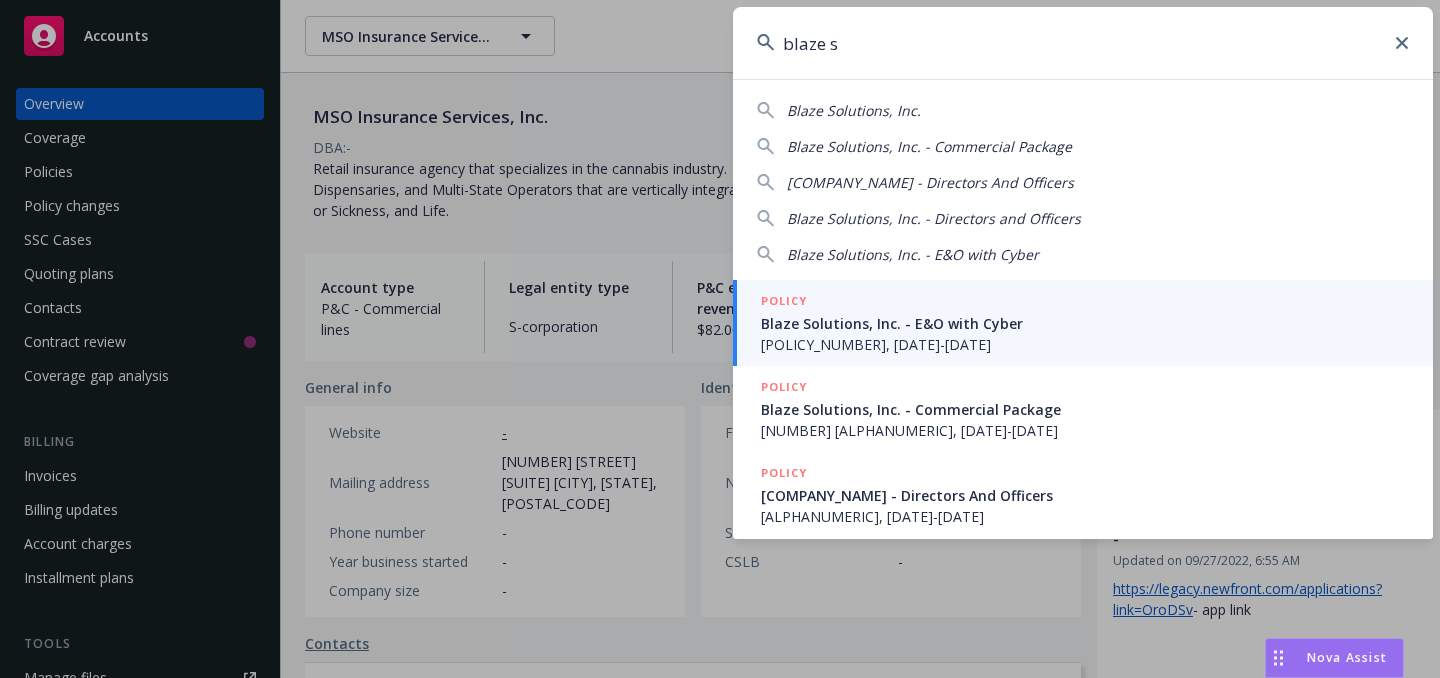 type on "blaze s" 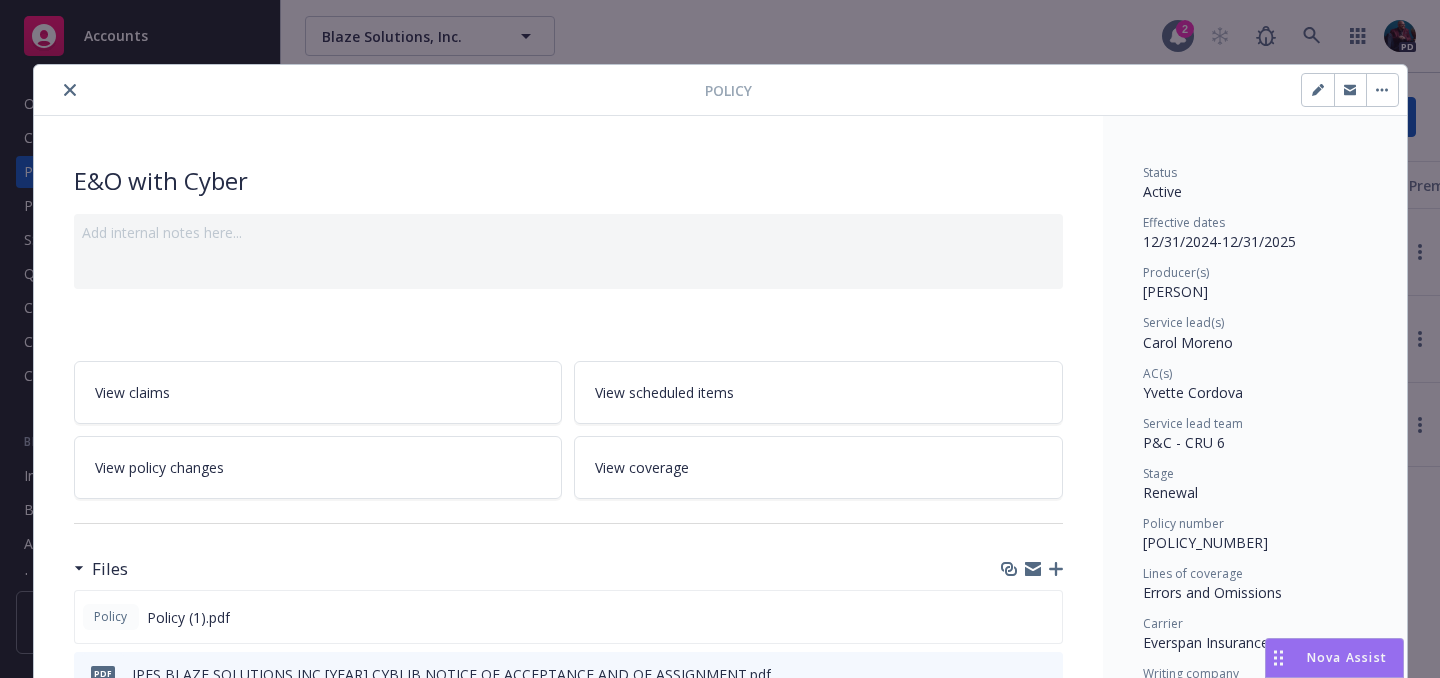click on "Policy E&O with Cyber   Add internal notes here... View claims View scheduled items View policy changes View coverage Files Policy Policy (1).pdf pdf IPFS BLAZE SOLUTIONS INC 2024 CYBLIB NOTICE OF ACCEPTANCE AND OF ASSIGNMENT.pdf EM to Client: REVISED FA due to $30 discrepancy.msg IPFS EM: conf REV FA will be processed ($30 discrepancy).msg EM to Client; $30 discrepancy, okay to revise FA?.msg pdf IPFS BLAZE SOLUTIONS INC 2024 CYBLIB NOTICE OF ACCEPTANCE AND OF ASSIGNMENT.pdf View all Billing summary Billing summary includes policy changes. View the policy start billing summary on the   policy start page . Amount ($) Premium $12,501.00 Surplus lines state tax $390.03 Surplus lines state fee $23.40 Misc taxes & fees $0.00 Carrier policy fee $0.00 Newfront fee / rebate $0.00 Wholesale fee $500.00 Inspection fee $0.00 Total $13,414.43 Billing method Agency - Pay in full Auto invoicing settings Auto invoice creation is off Auto send invoice is off Invoices 1B7F8DFD - $31,115.58 Premium Financed - Fully Funded -" at bounding box center [720, 339] 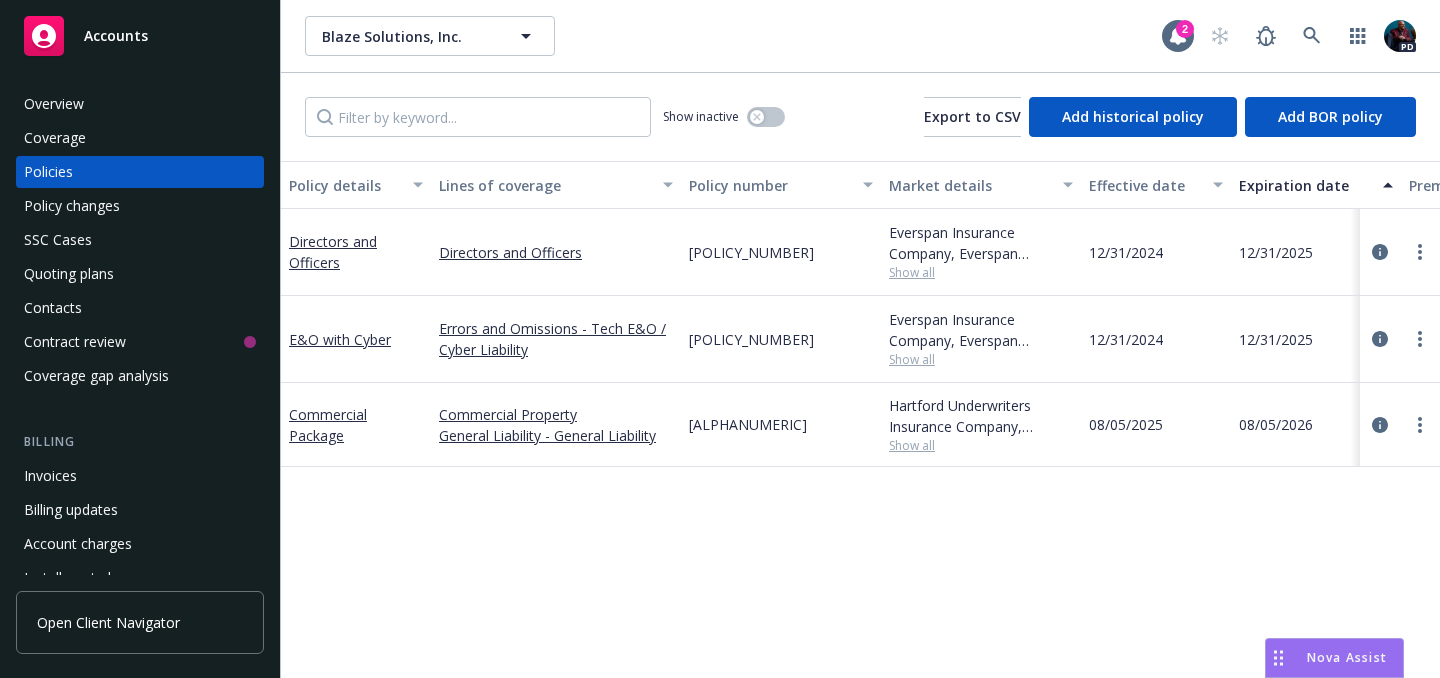 click on "Overview" at bounding box center [140, 104] 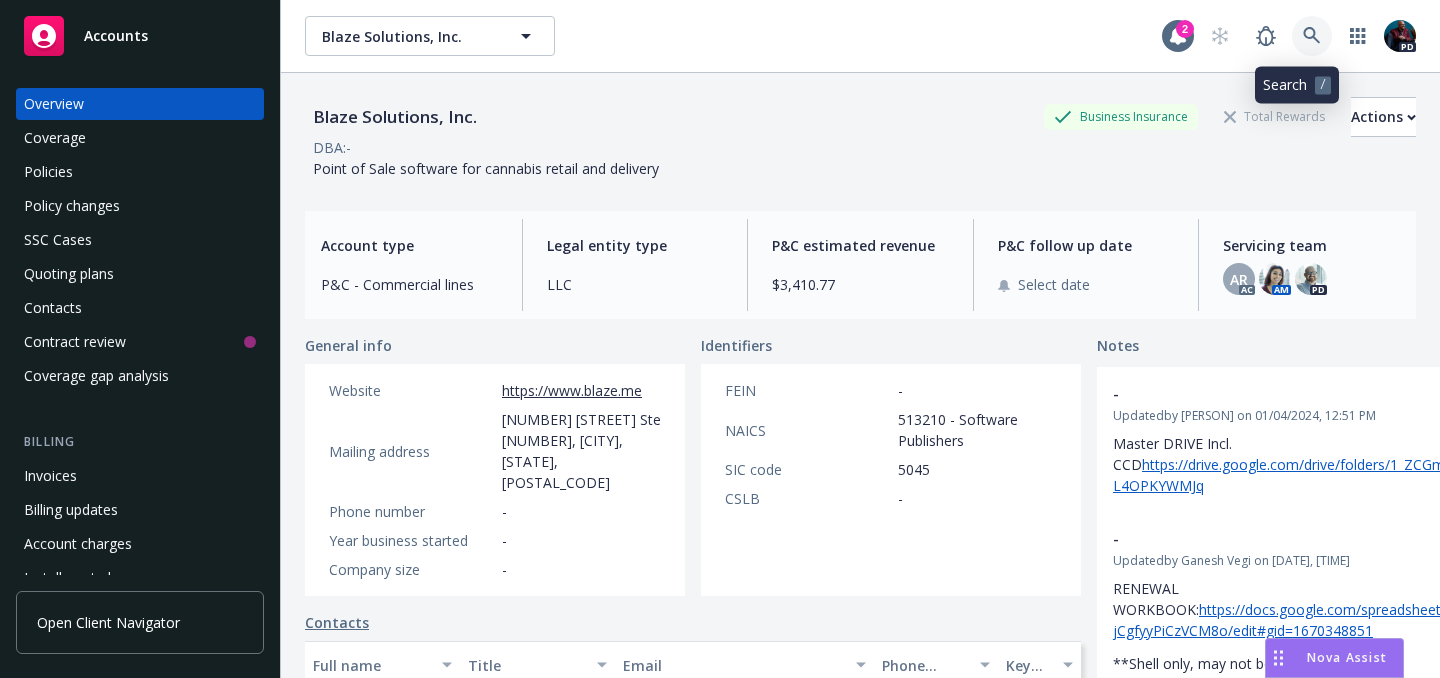 click 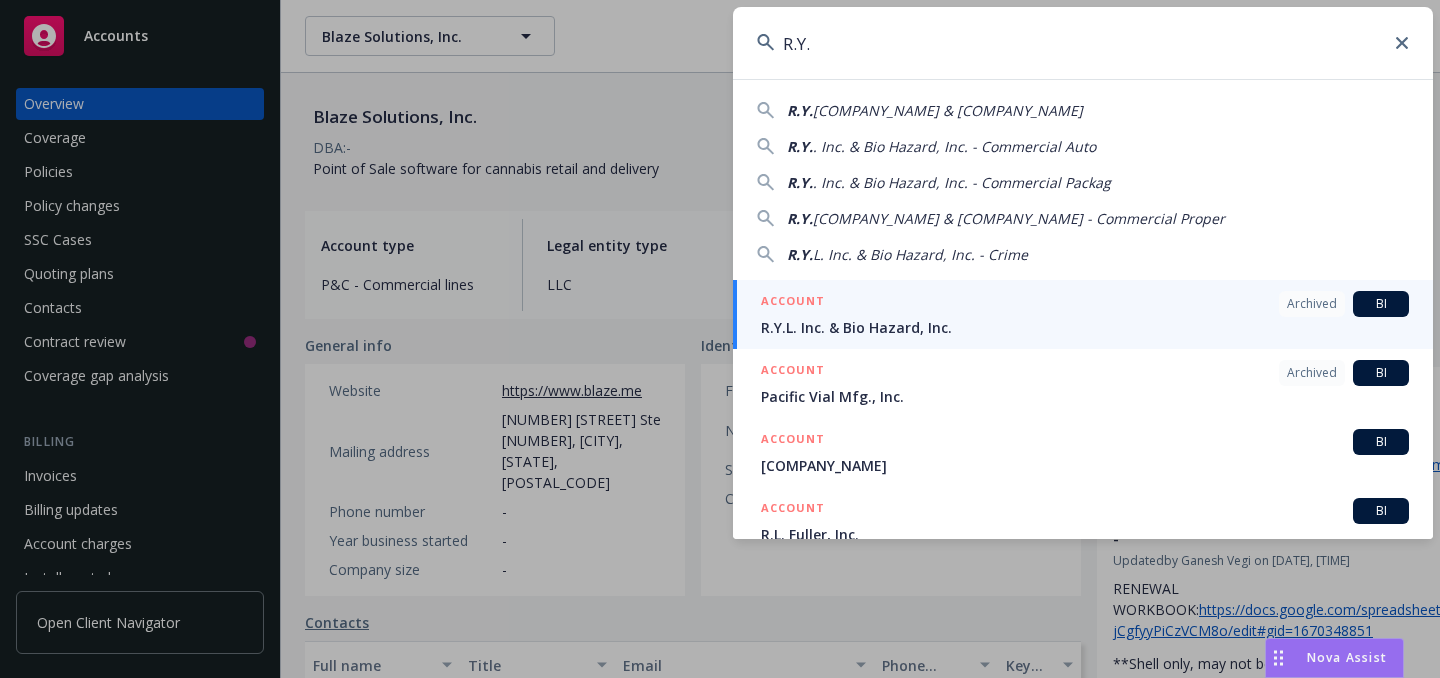 type on "R.Y.L" 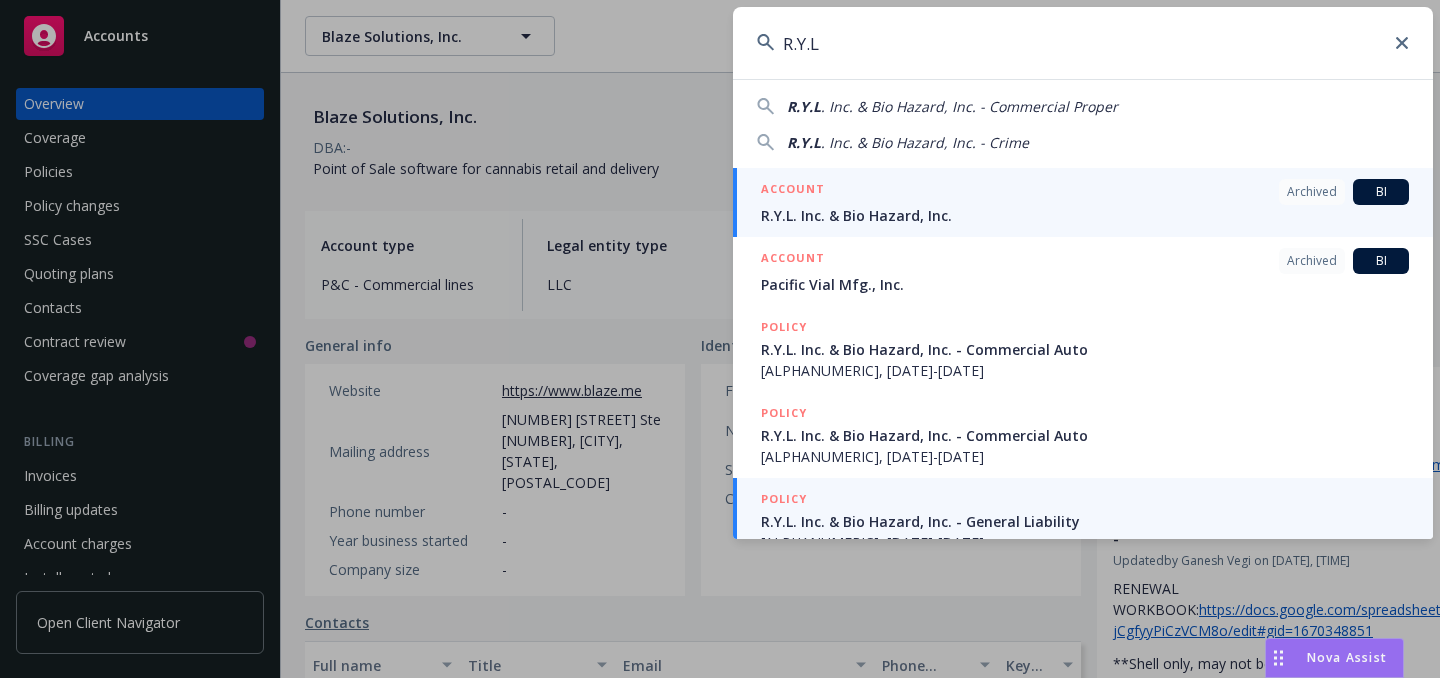 scroll, scrollTop: 0, scrollLeft: 0, axis: both 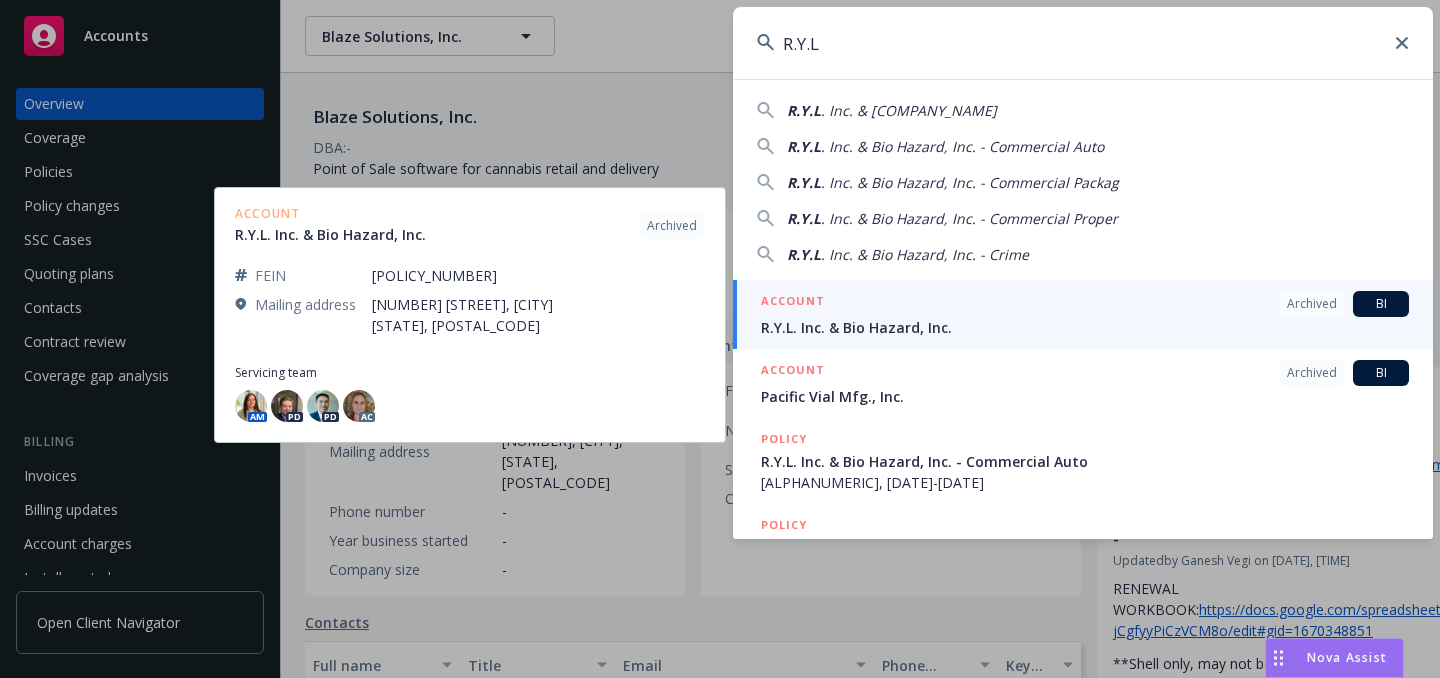 click on "R.Y.L. Inc. & Bio Hazard, Inc." at bounding box center (1085, 327) 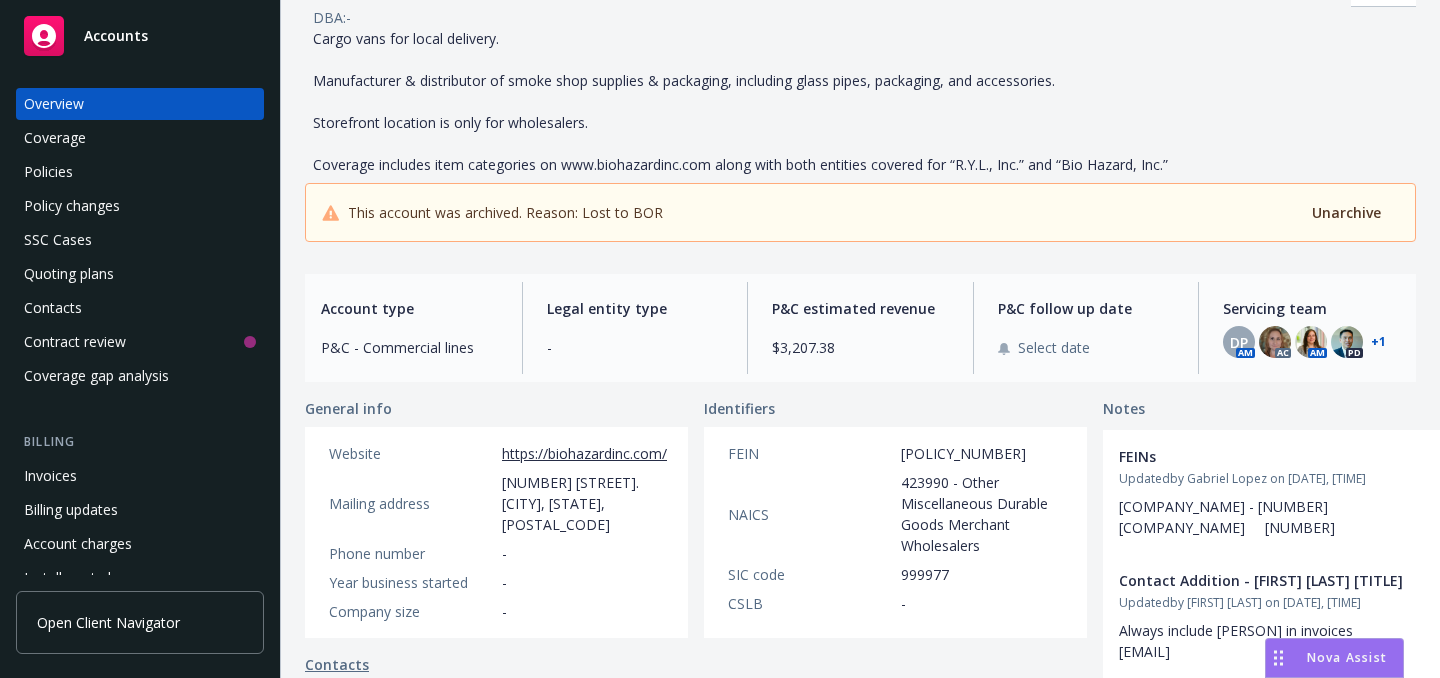 scroll, scrollTop: 0, scrollLeft: 0, axis: both 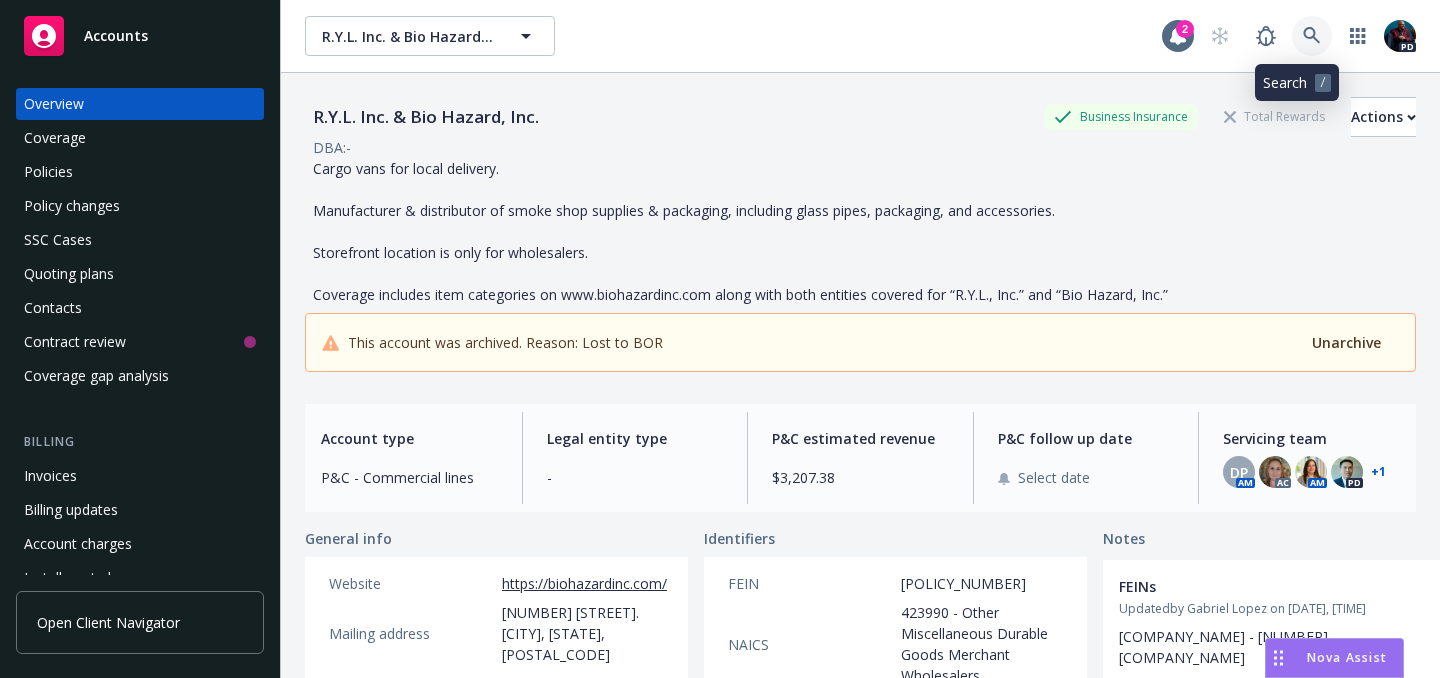 click 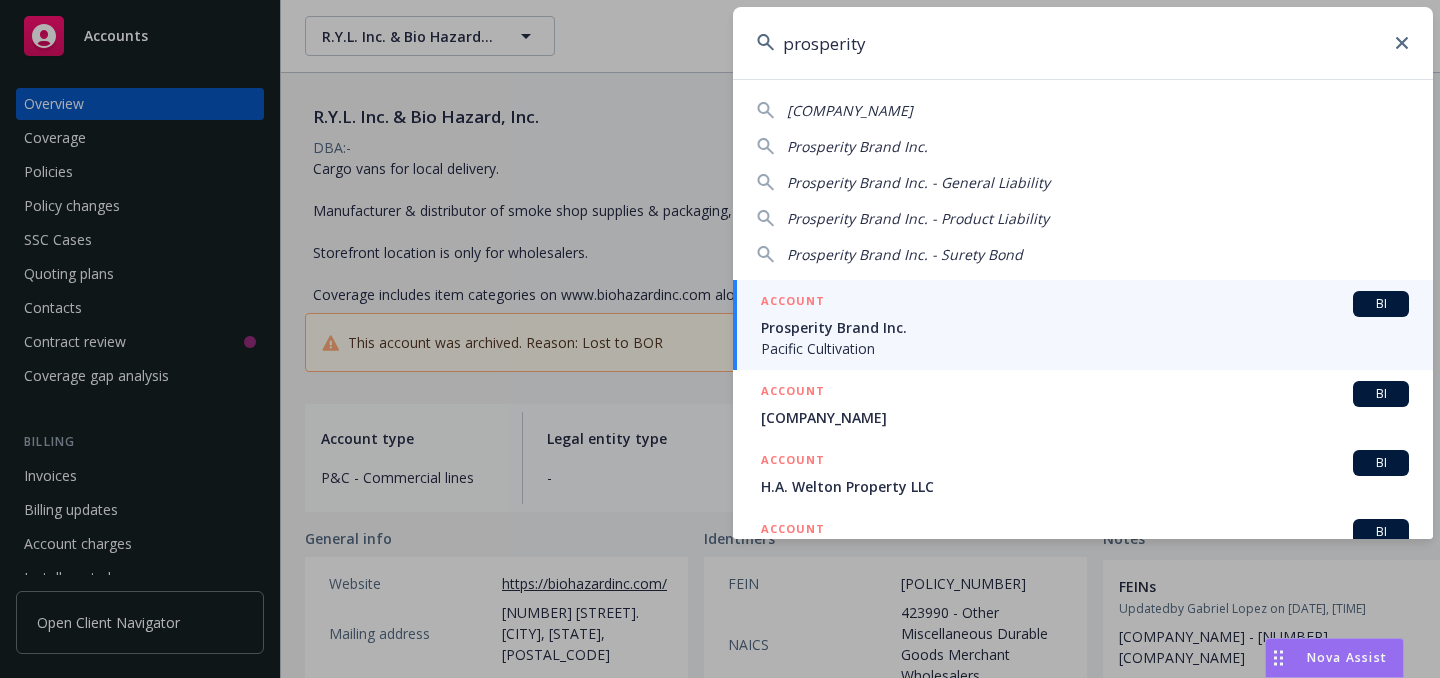 type on "prosperity" 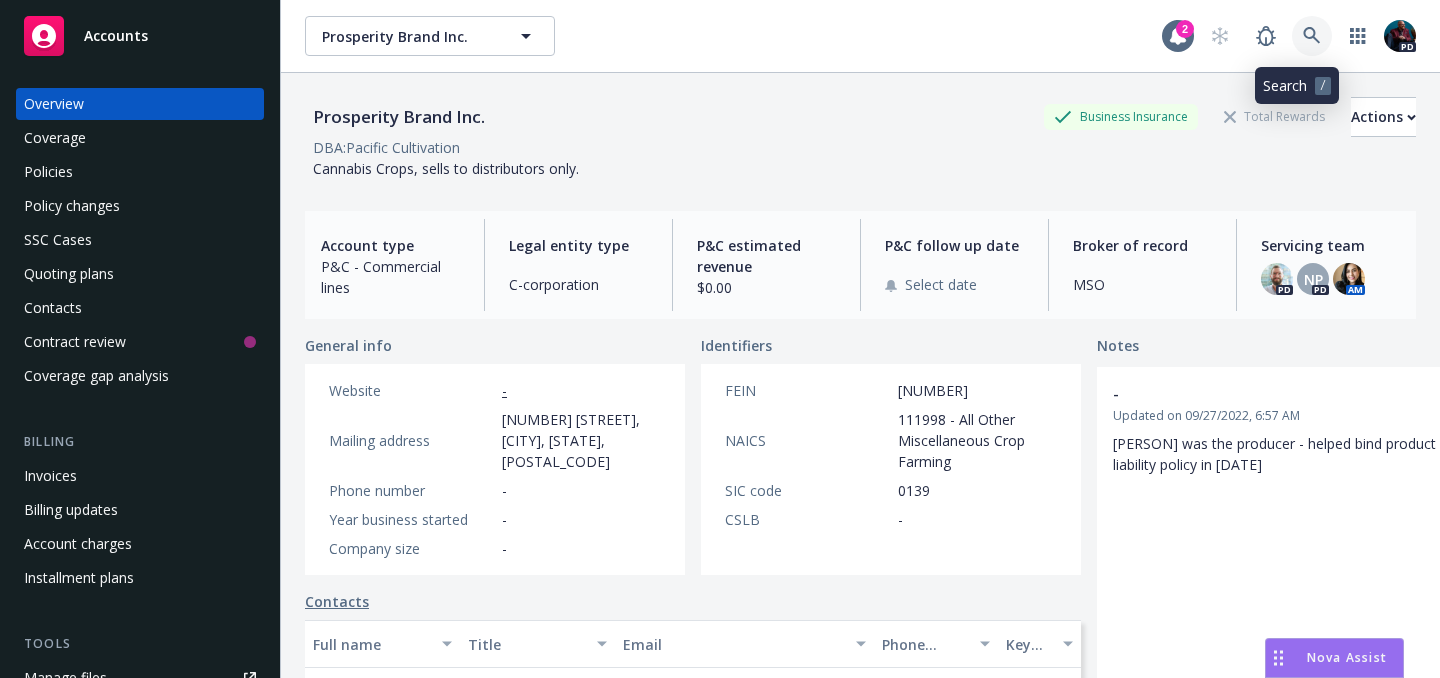 click 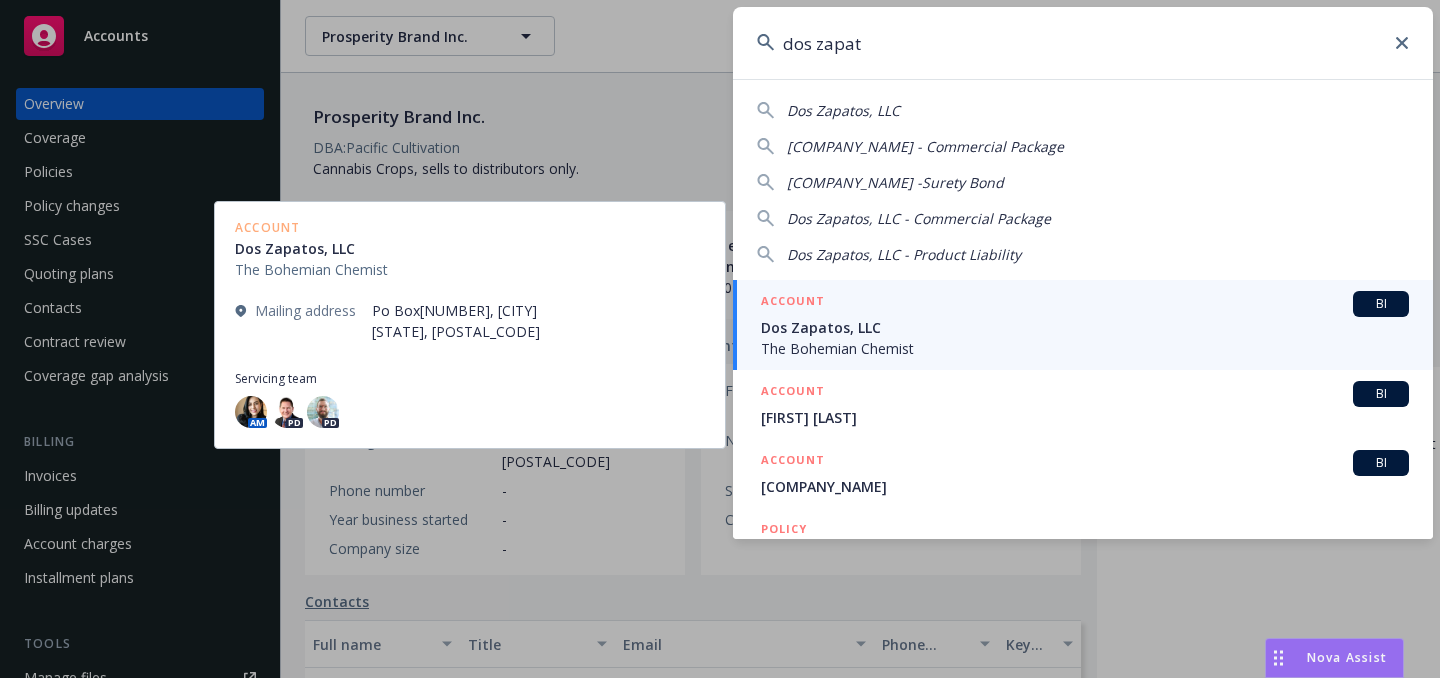 type on "dos zapat" 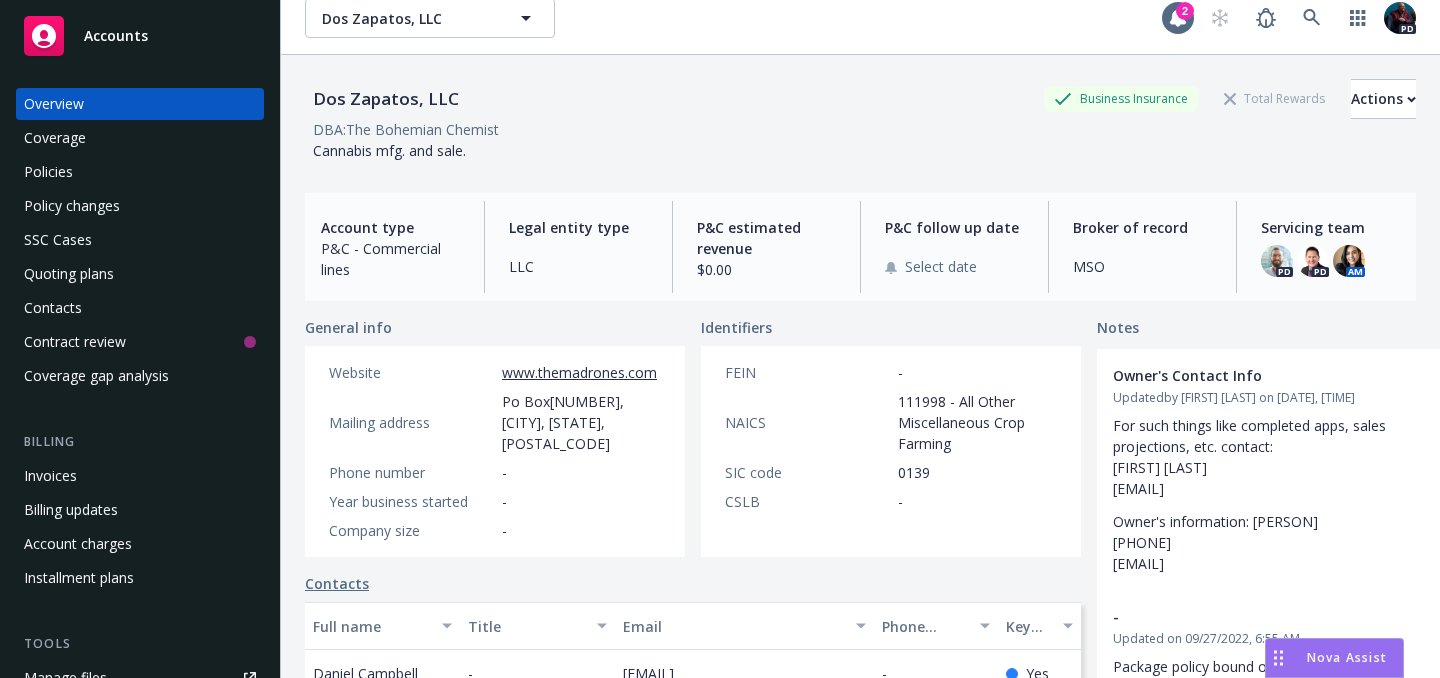 scroll, scrollTop: 12, scrollLeft: 0, axis: vertical 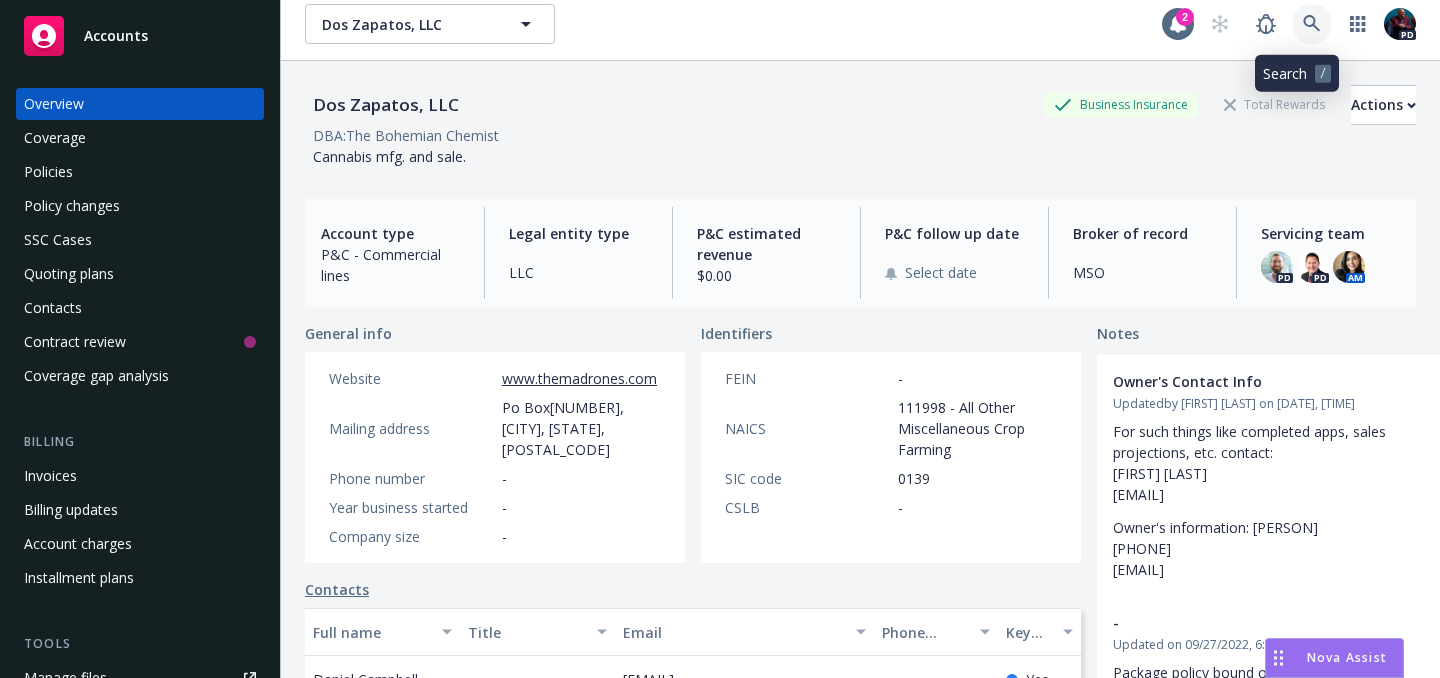 click 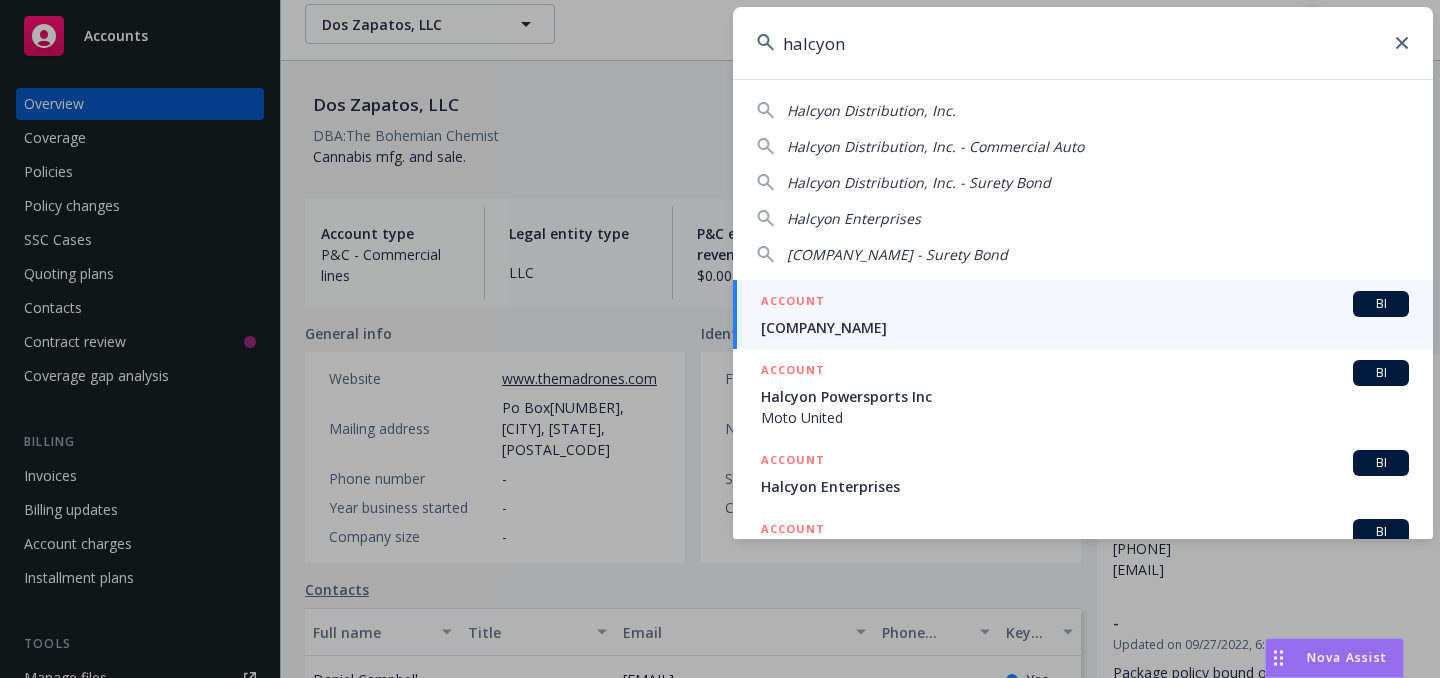 click on "Halcyon Distribution, Inc." at bounding box center (871, 110) 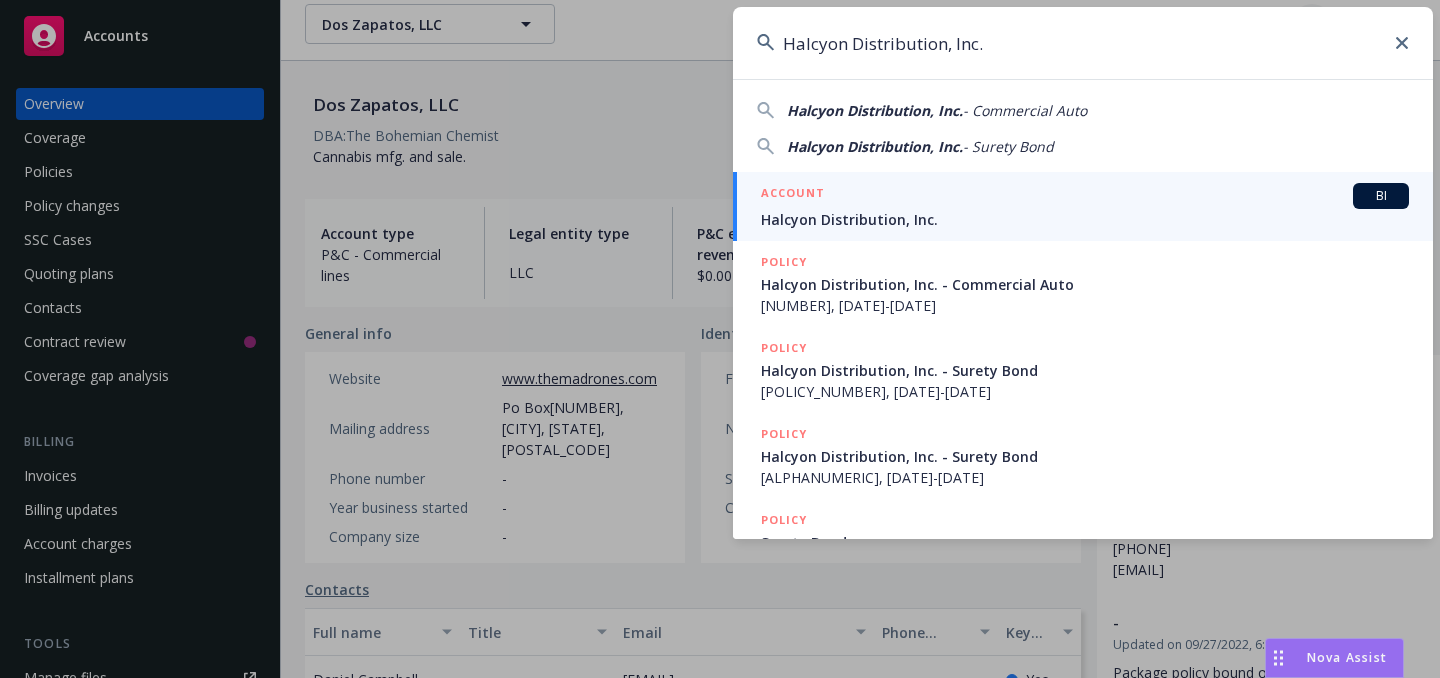 click on "Halcyon Distribution, Inc." at bounding box center [1085, 219] 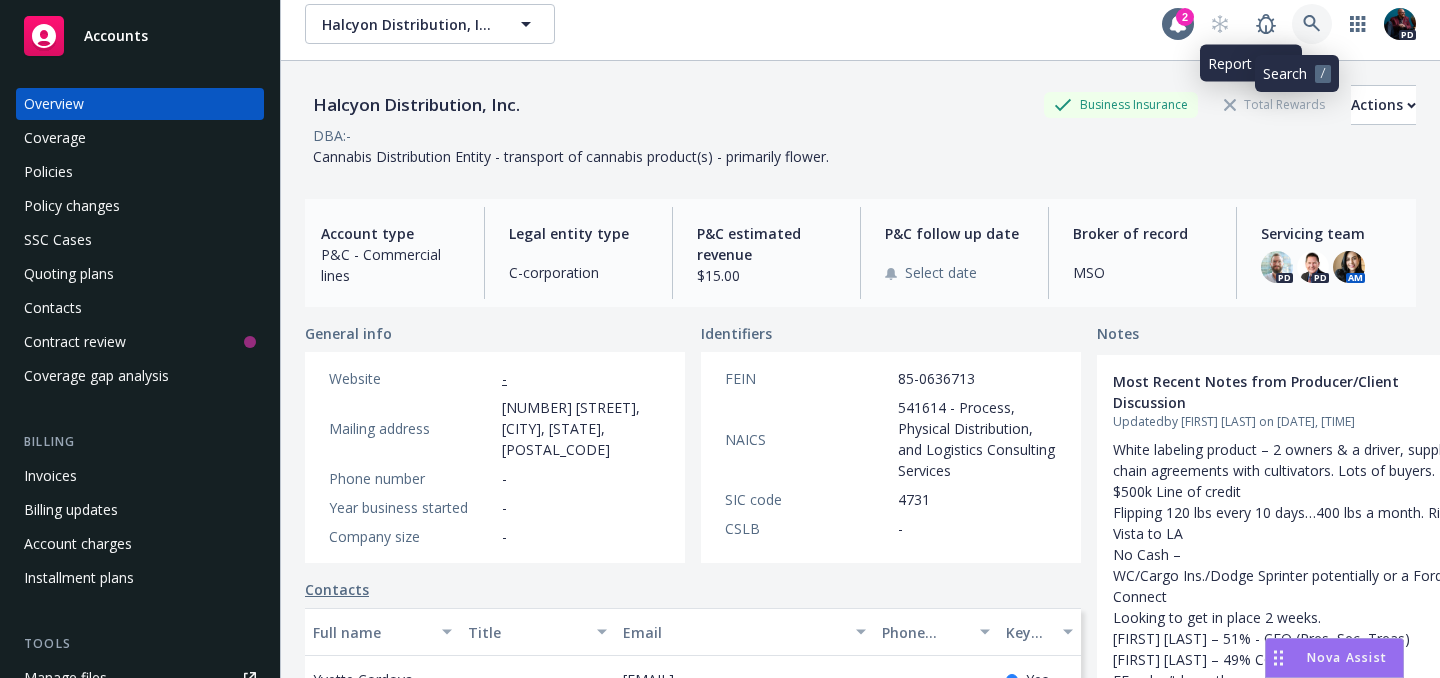 click 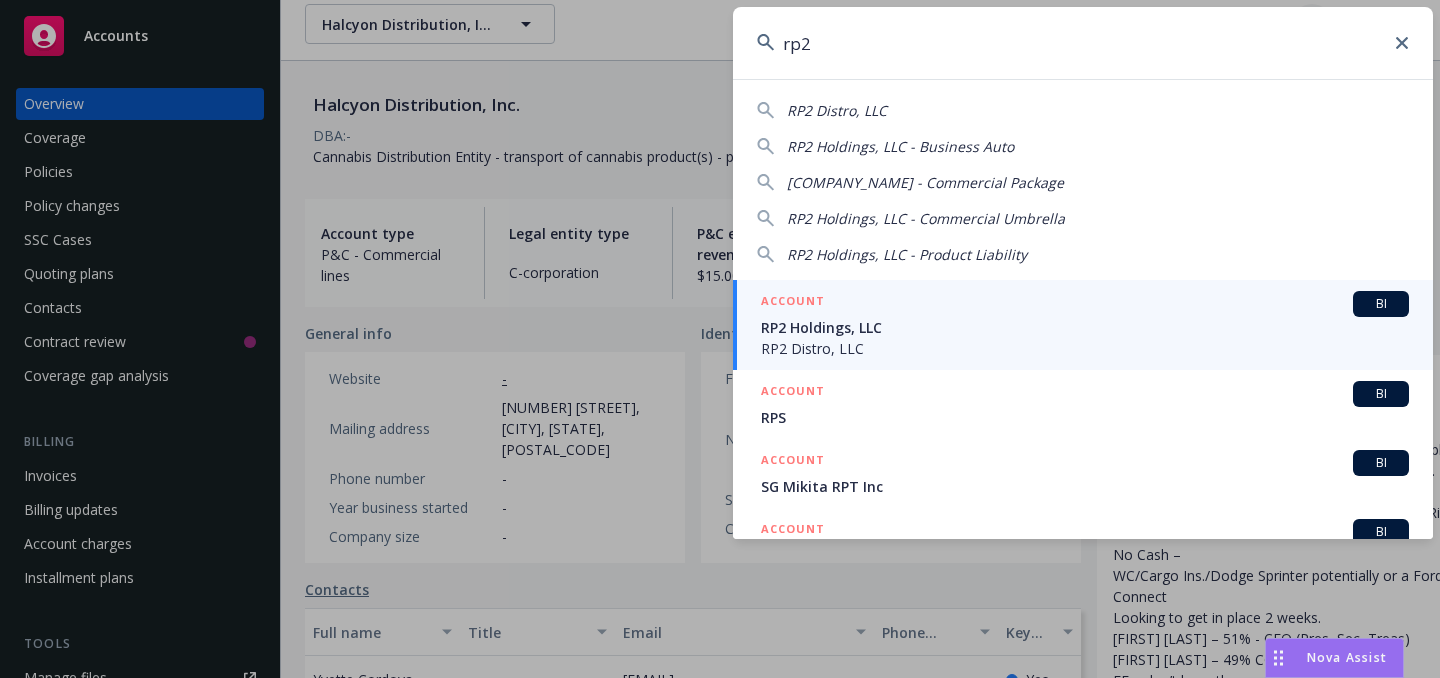 type on "rp2" 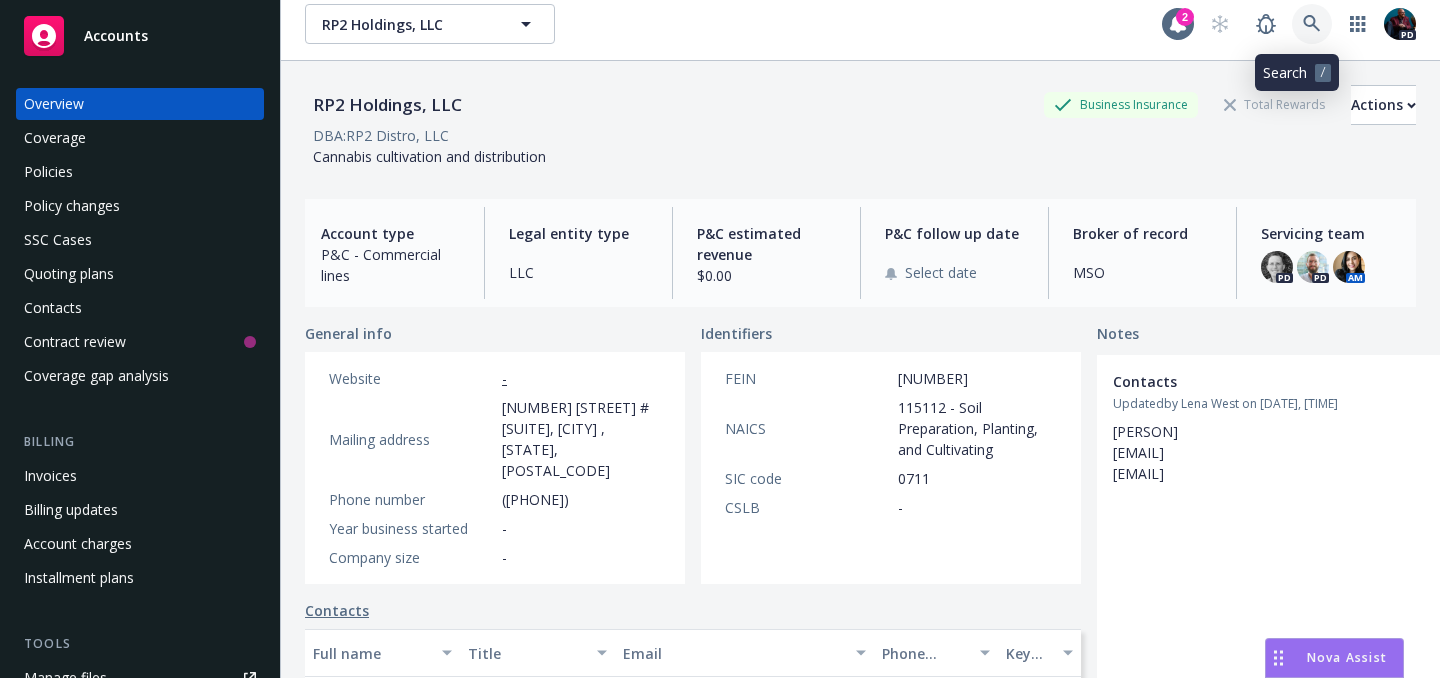 click 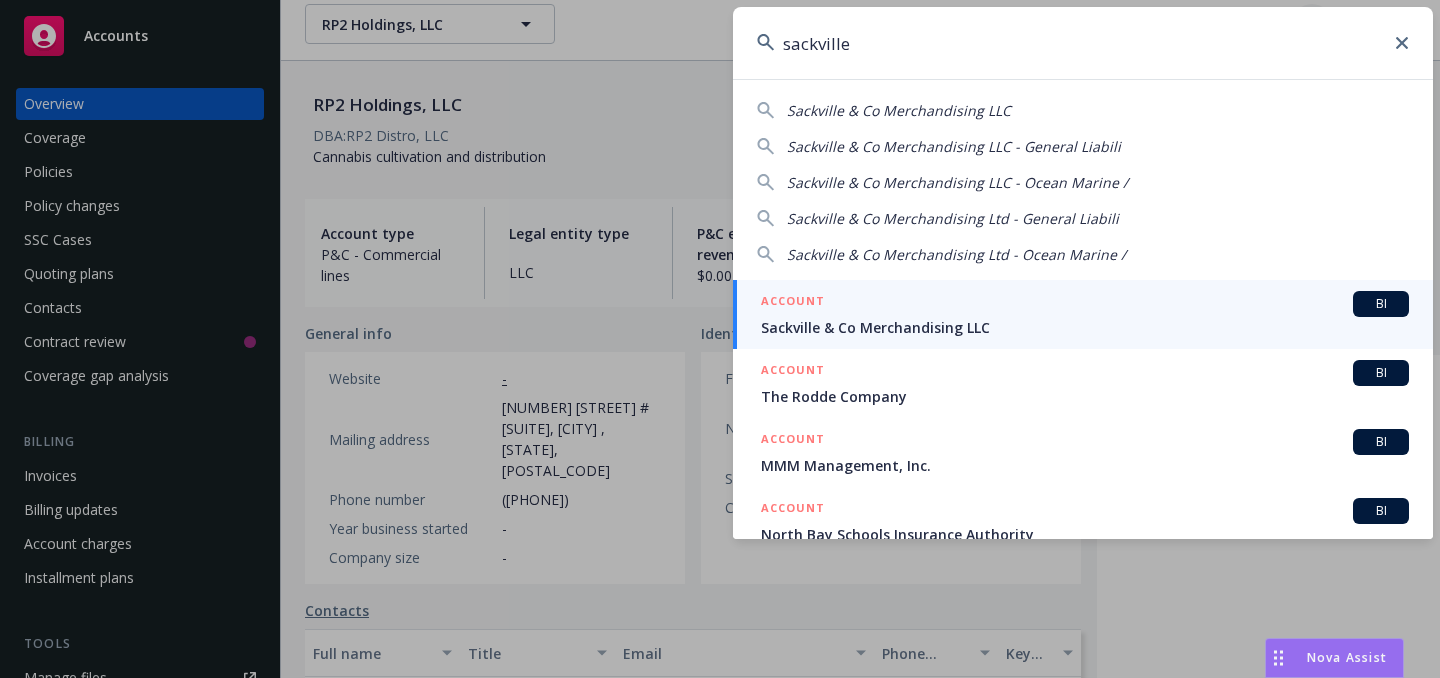 type on "sackville" 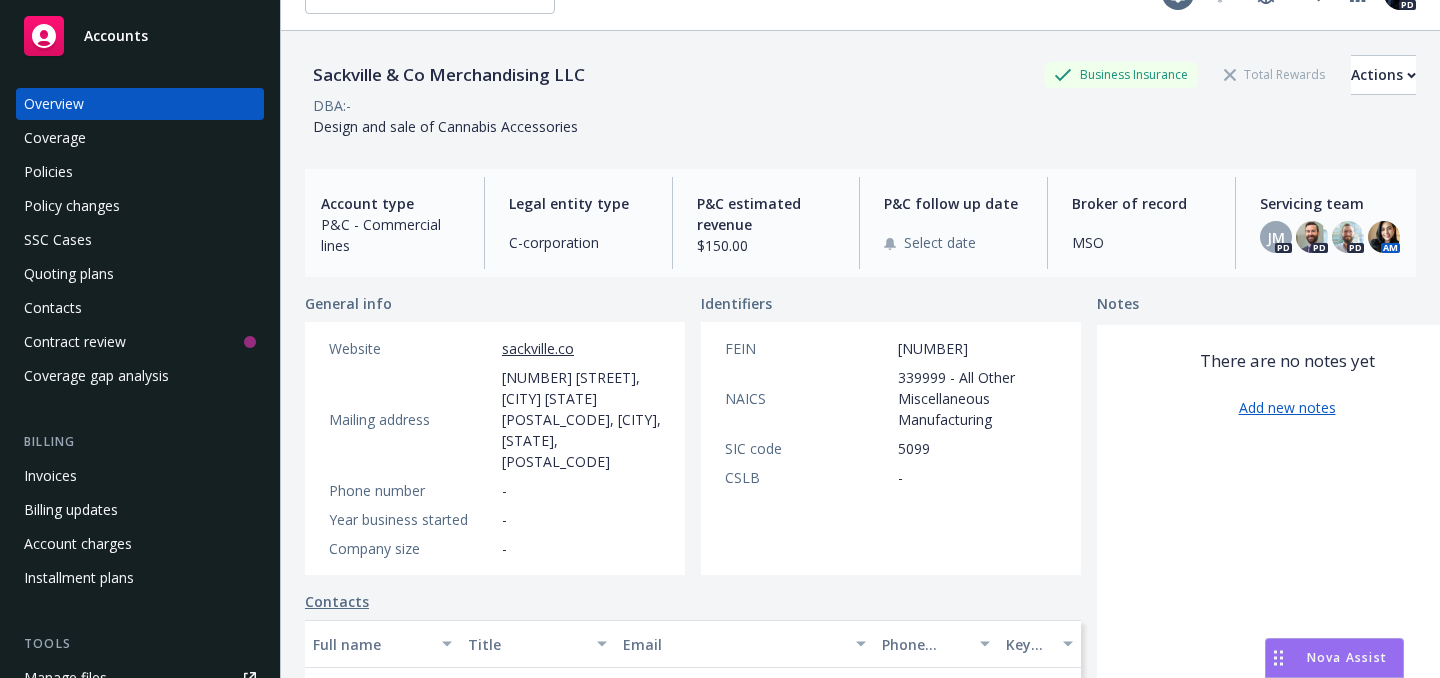 scroll, scrollTop: 7, scrollLeft: 0, axis: vertical 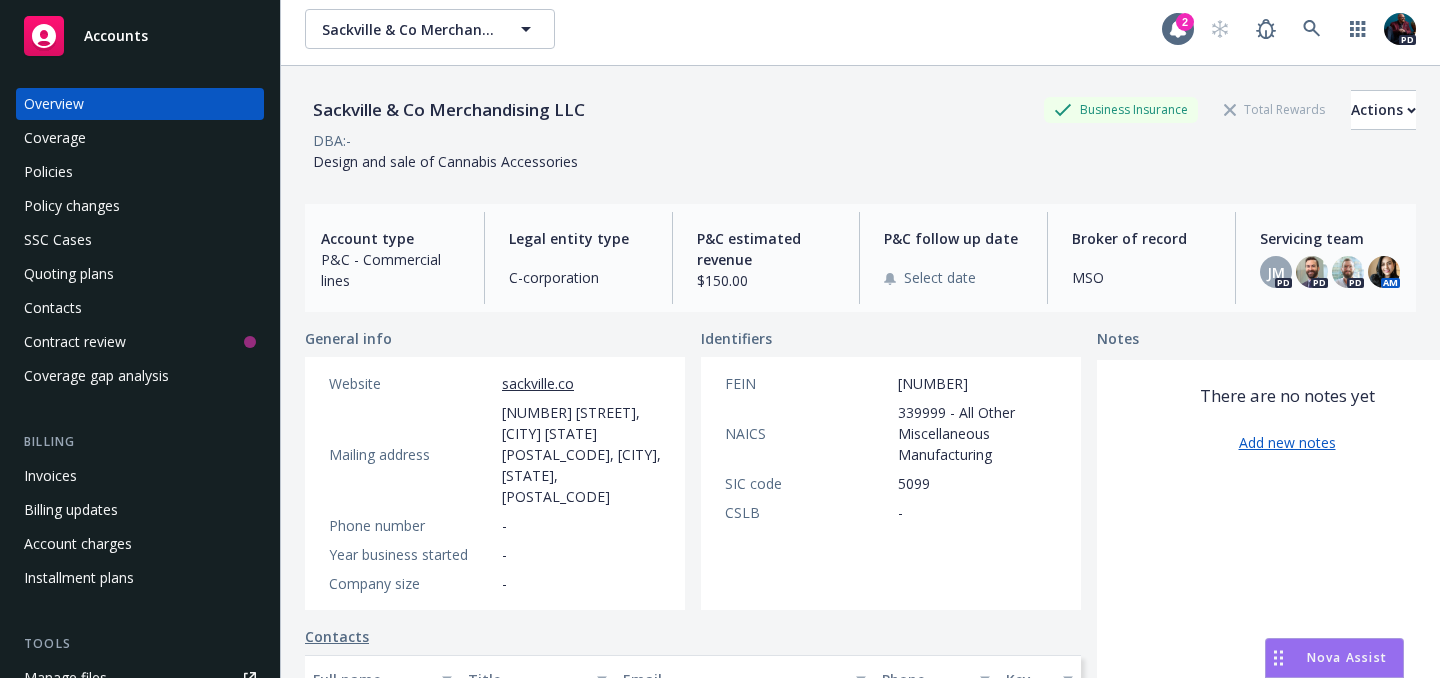 click on "Policies" at bounding box center [140, 172] 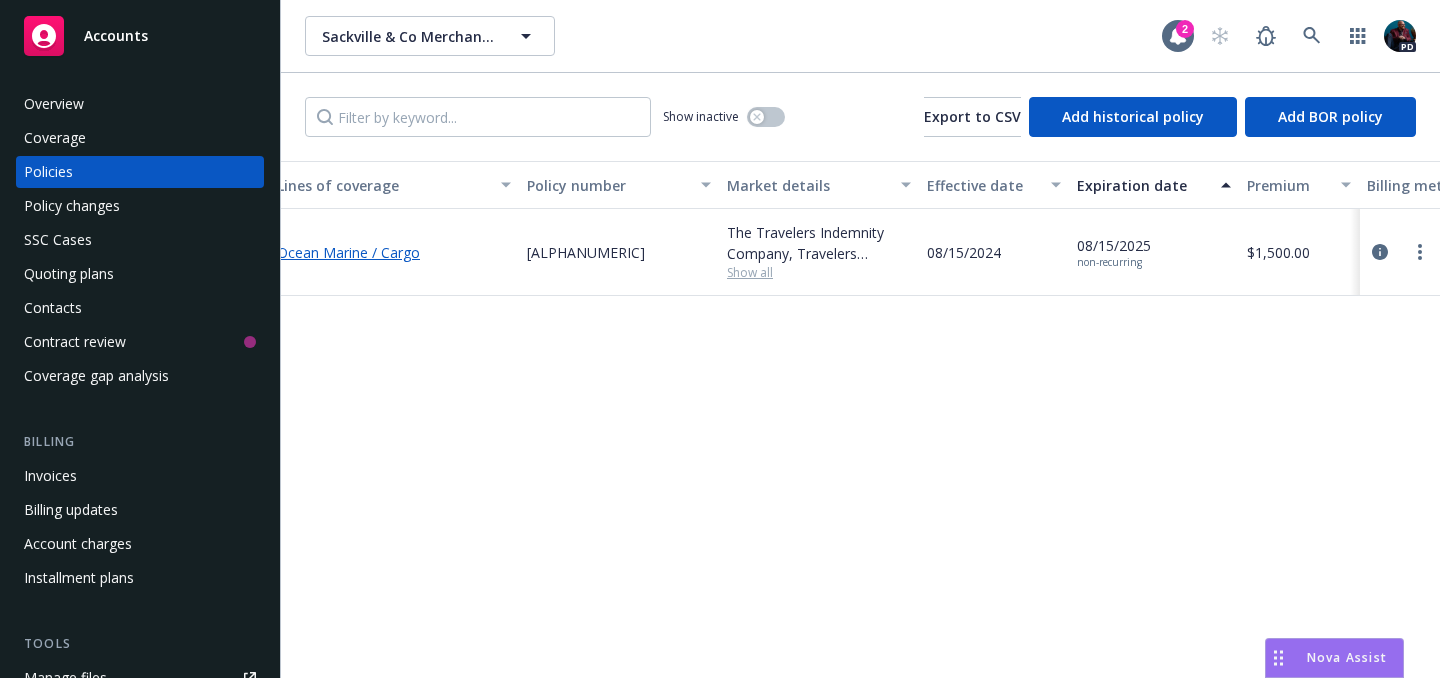 scroll, scrollTop: 0, scrollLeft: 161, axis: horizontal 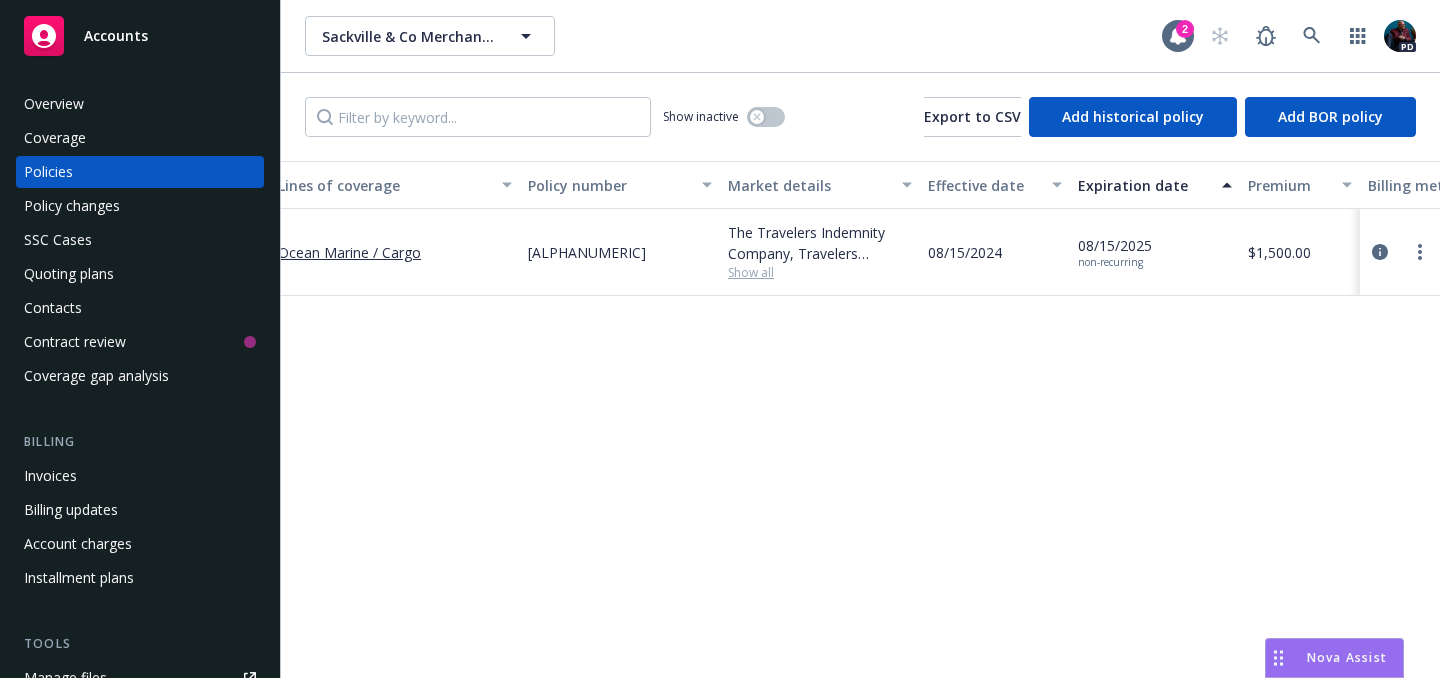 click on "Quoting plans" at bounding box center [69, 274] 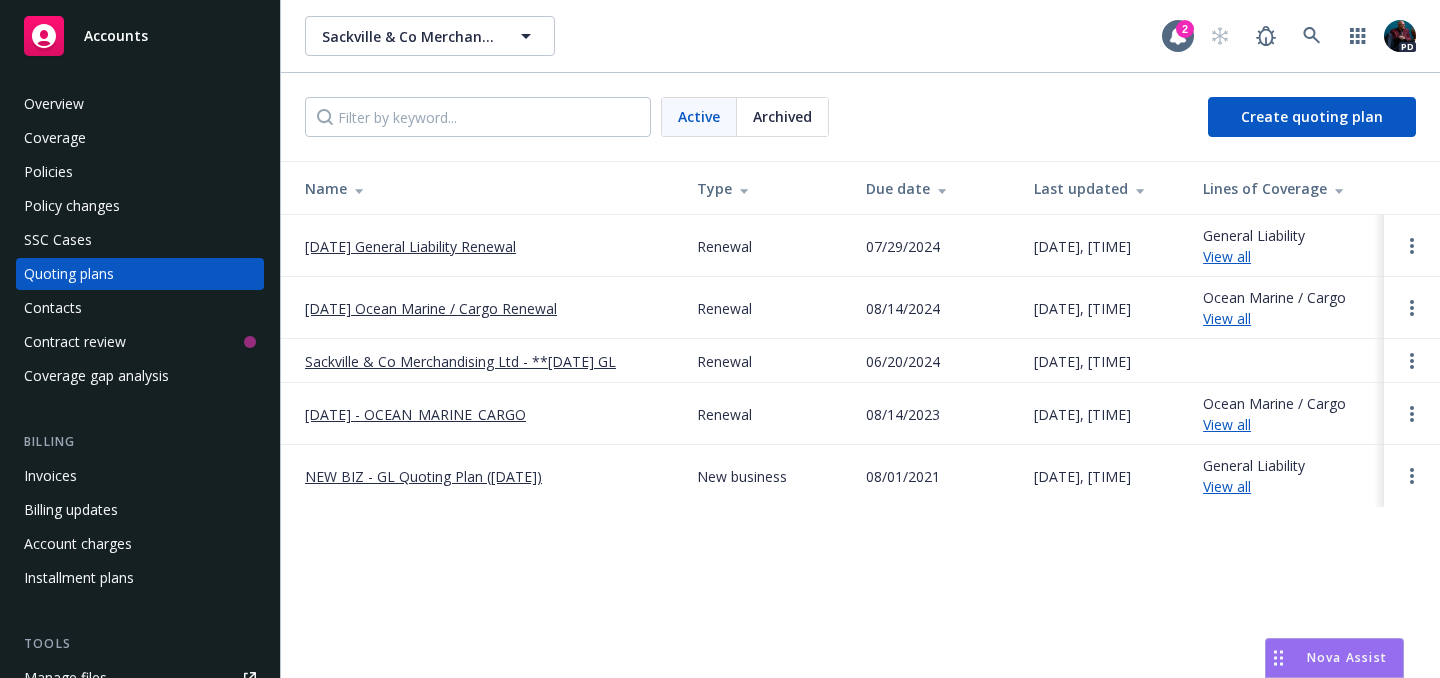 click on "Coverage" at bounding box center [55, 138] 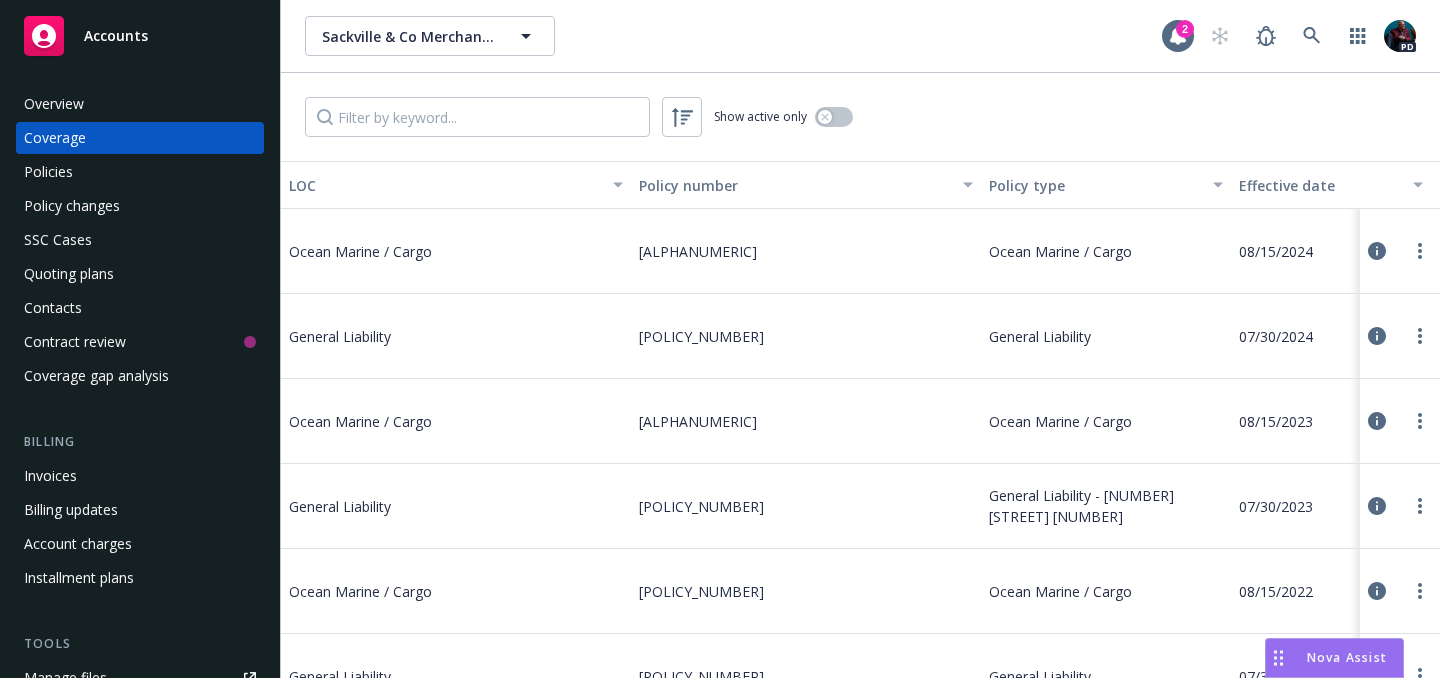 click on "Policies" at bounding box center [48, 172] 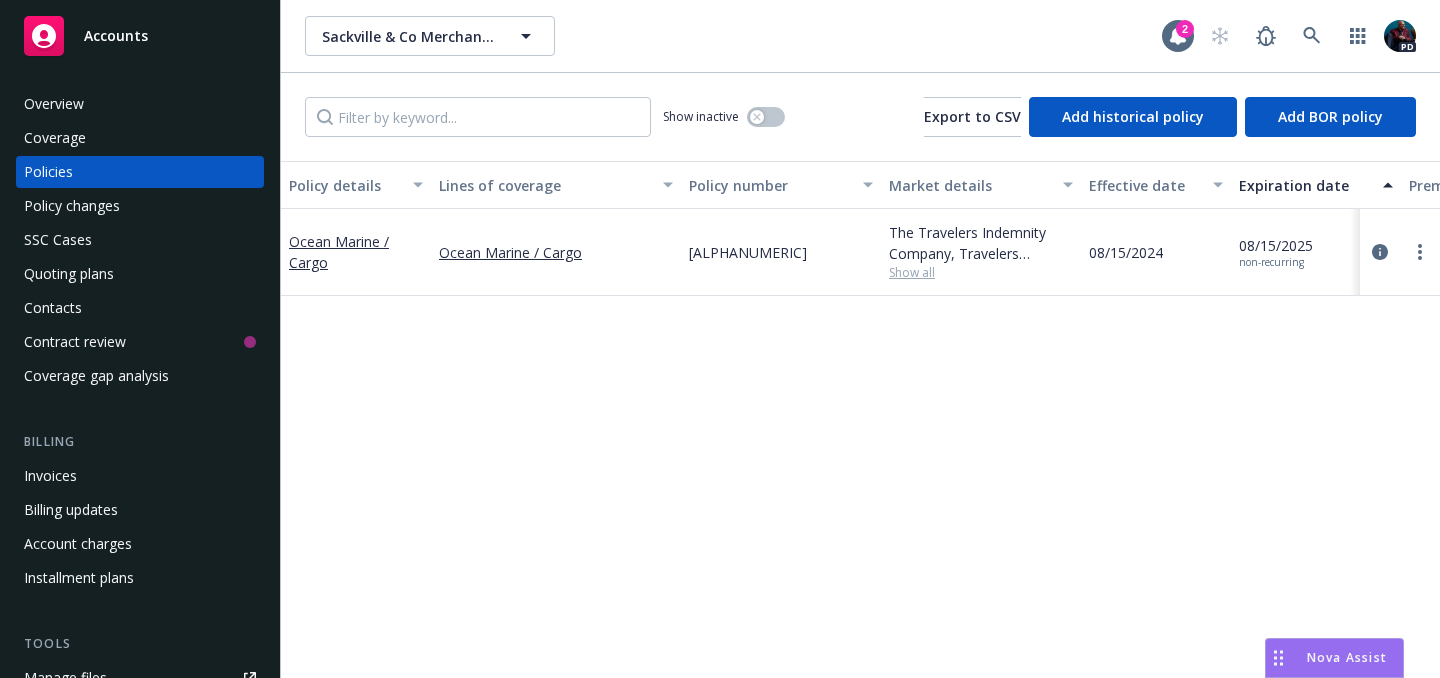 click on "Quoting plans" at bounding box center [69, 274] 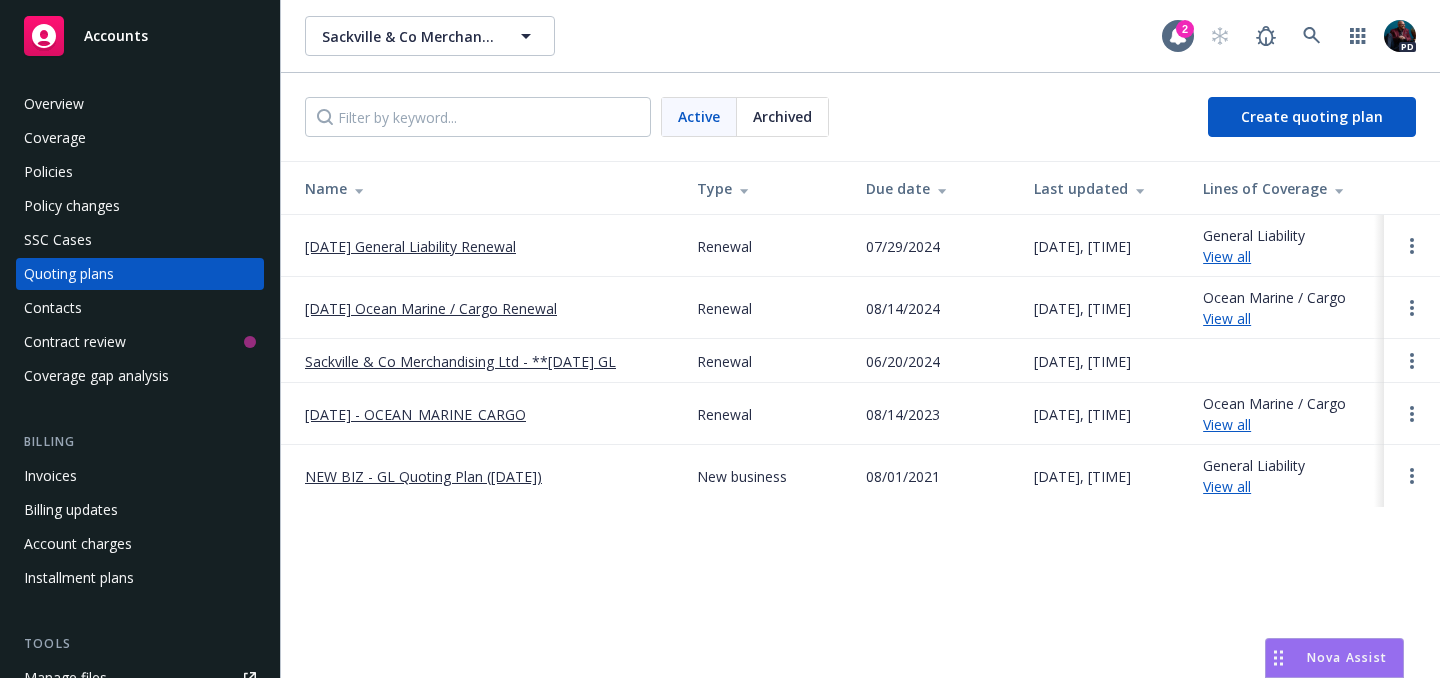 click on "08/15/23 - OCEAN_MARINE_CARGO" at bounding box center [415, 414] 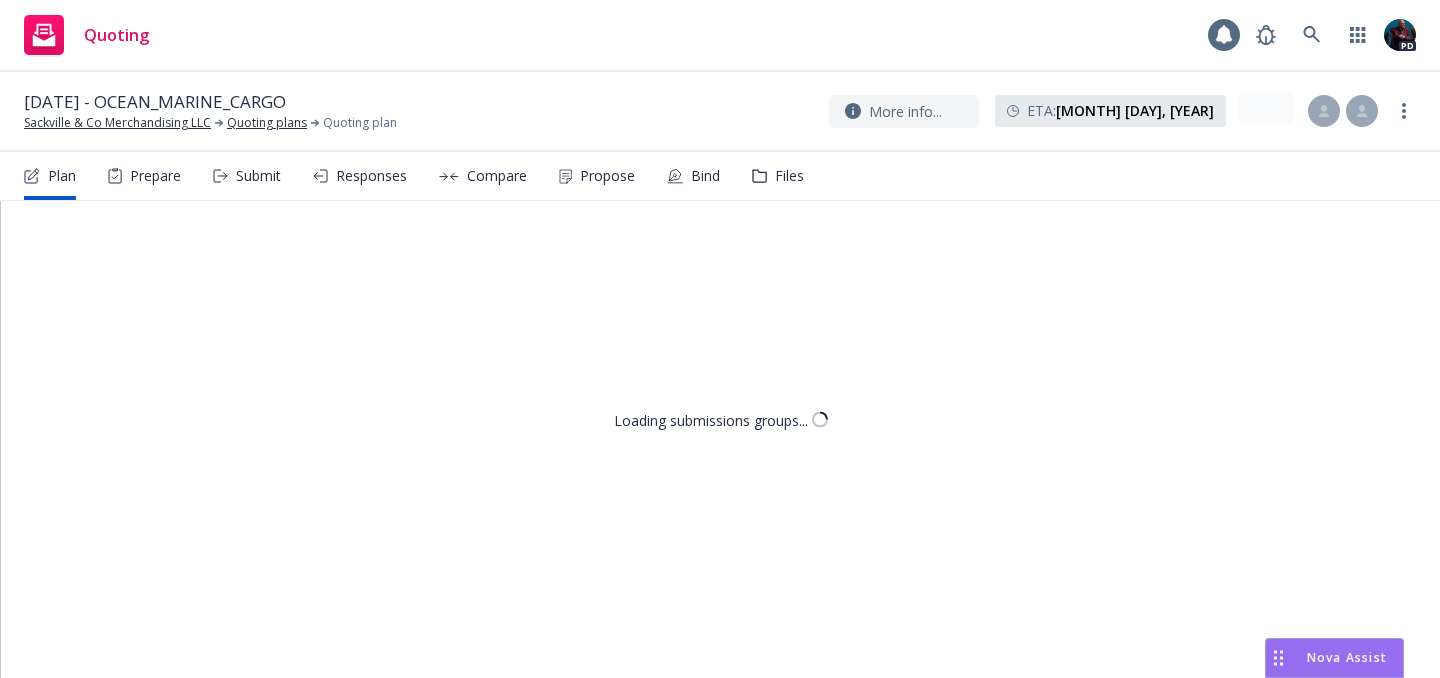 scroll, scrollTop: 0, scrollLeft: 0, axis: both 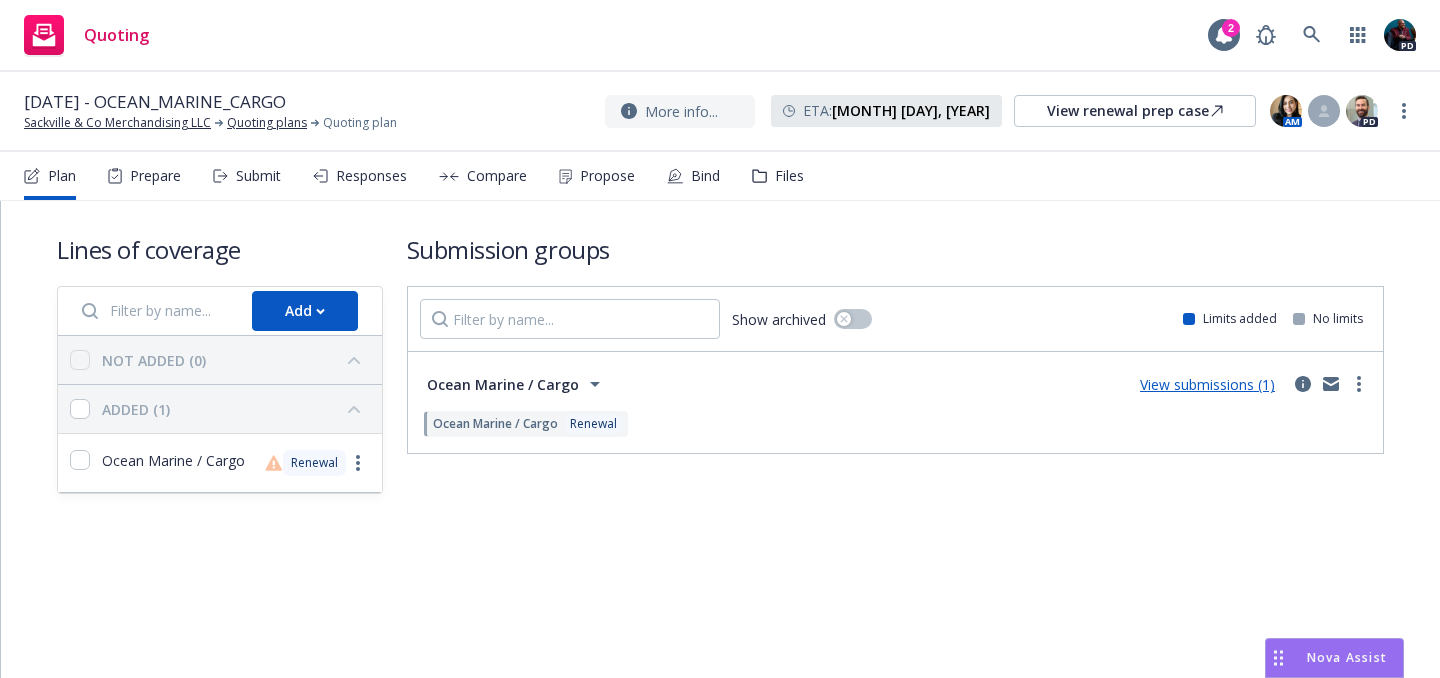 click on "View submissions (1)" at bounding box center (1207, 384) 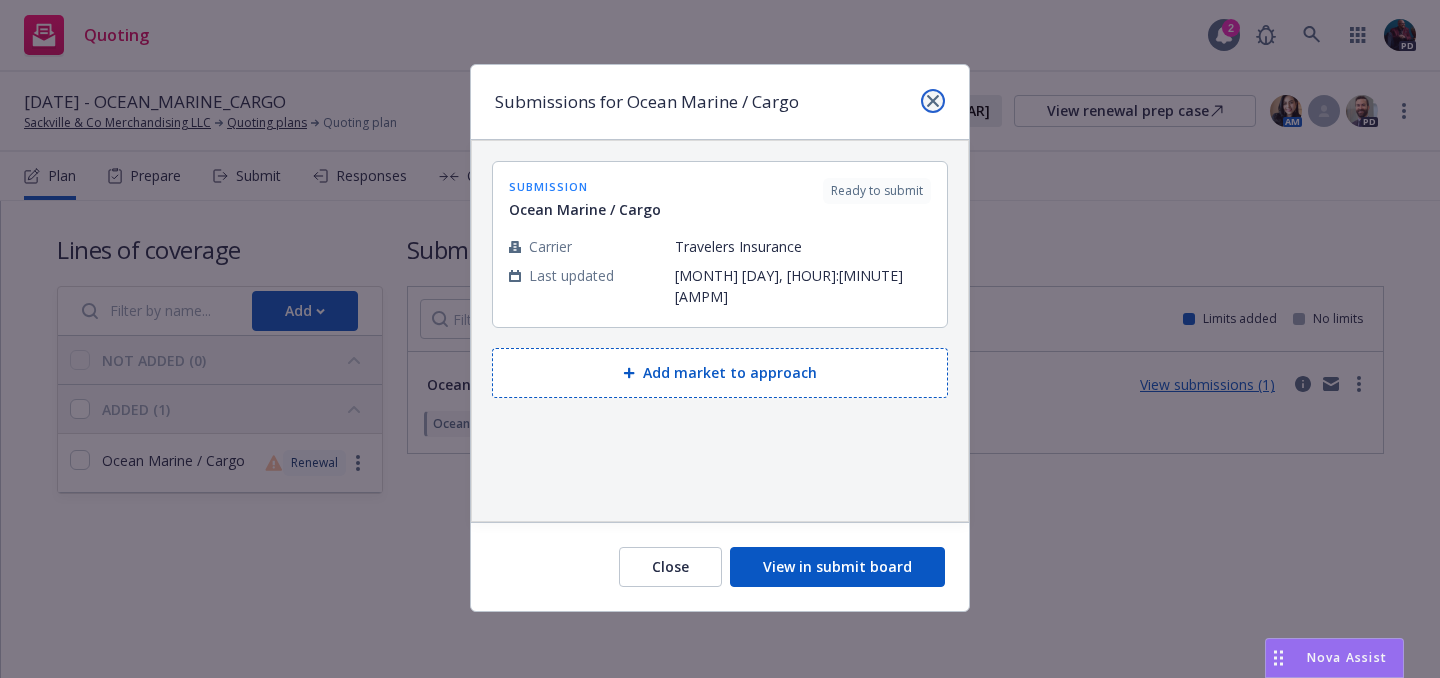 click 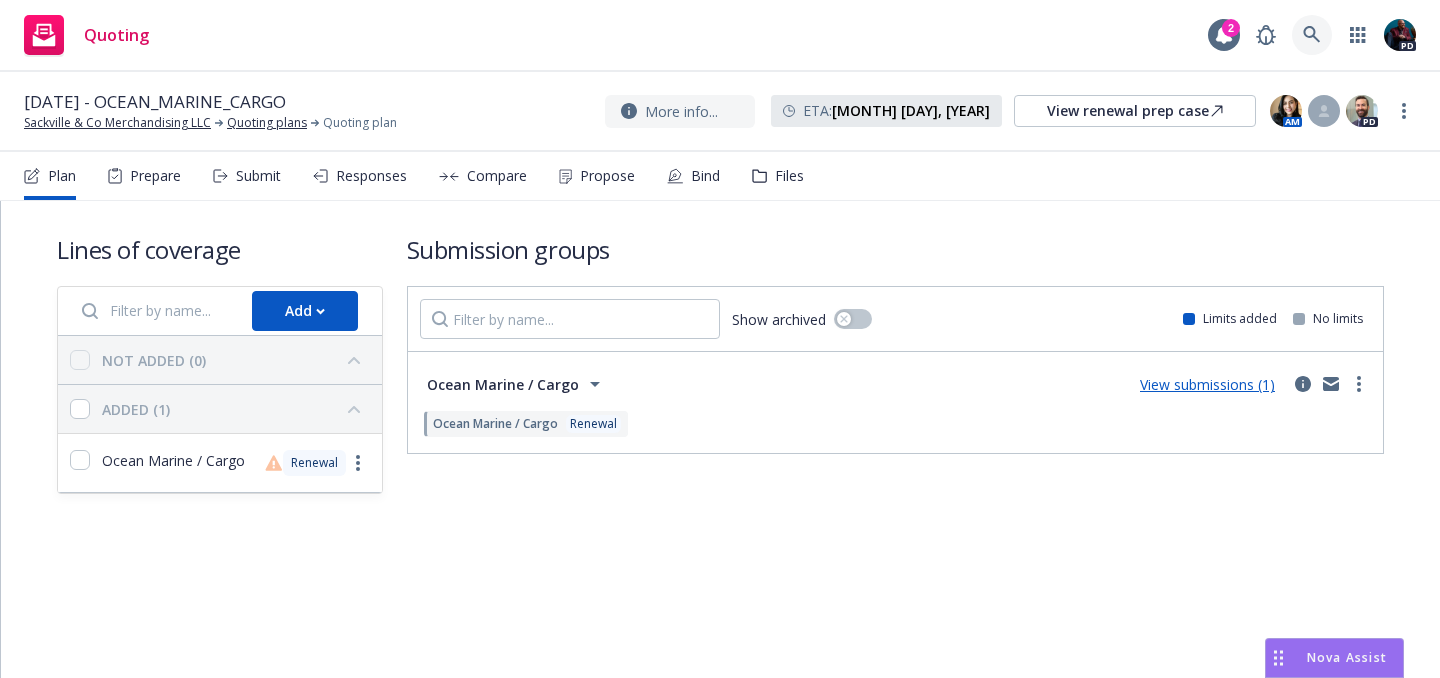 click 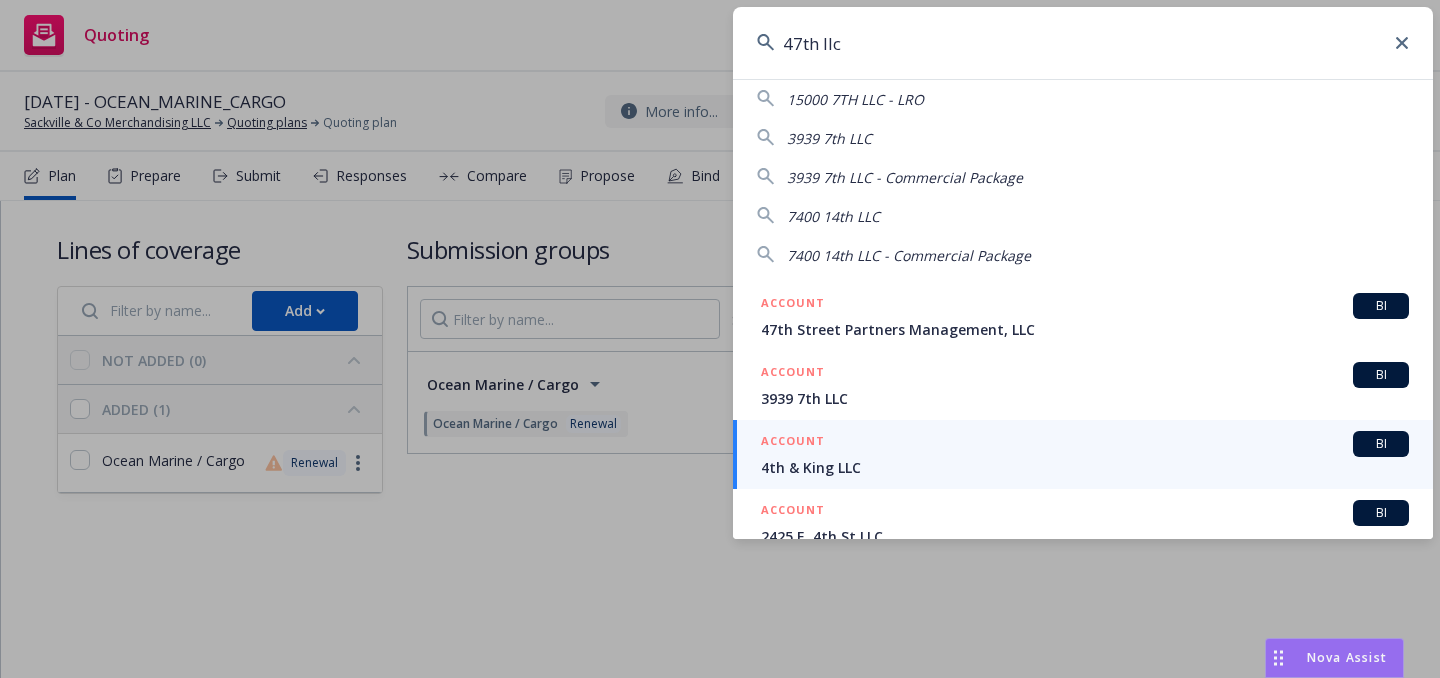 scroll, scrollTop: 0, scrollLeft: 0, axis: both 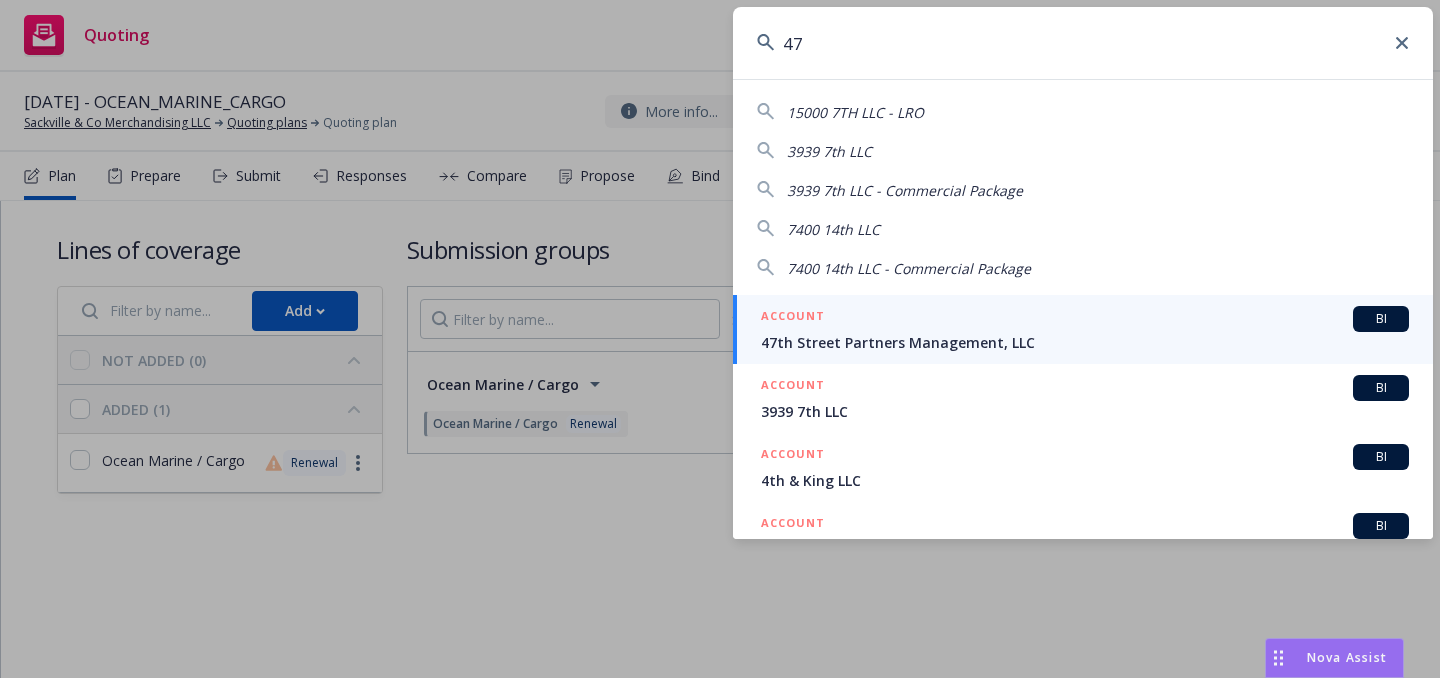 type on "4" 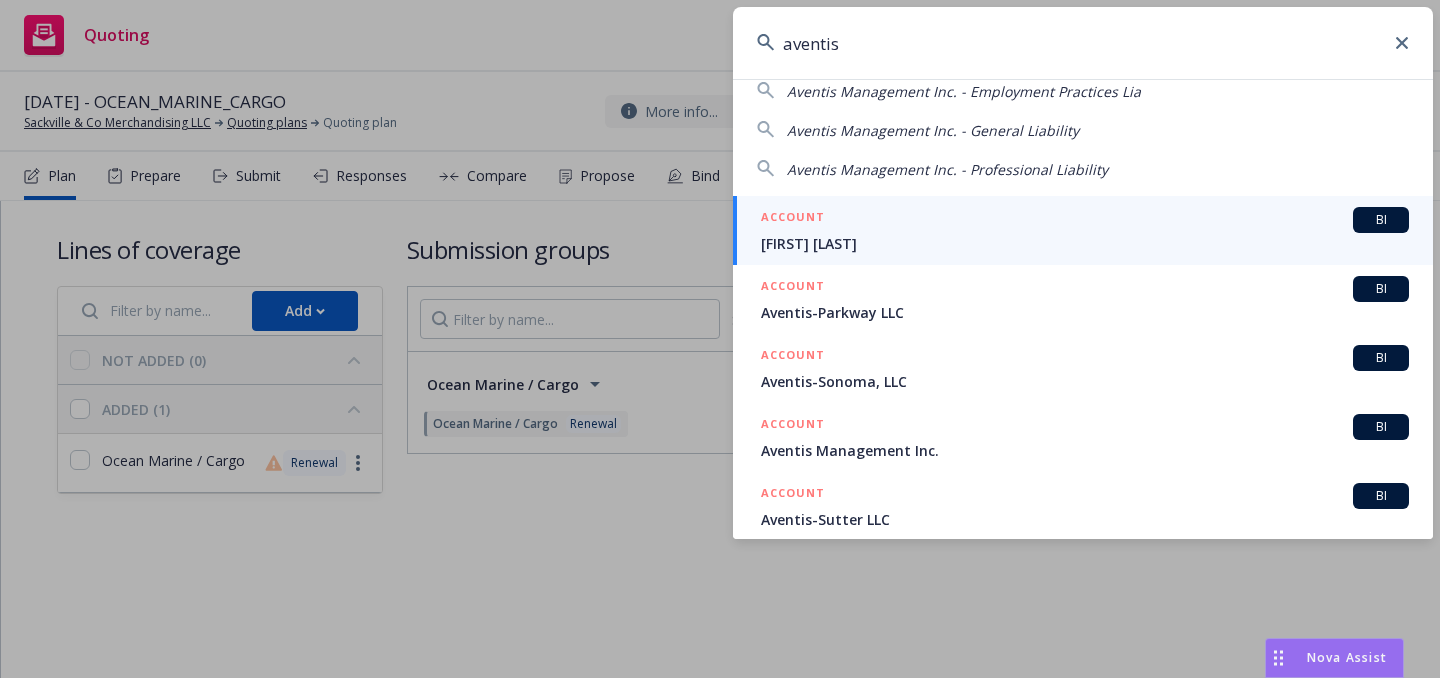 scroll, scrollTop: 0, scrollLeft: 0, axis: both 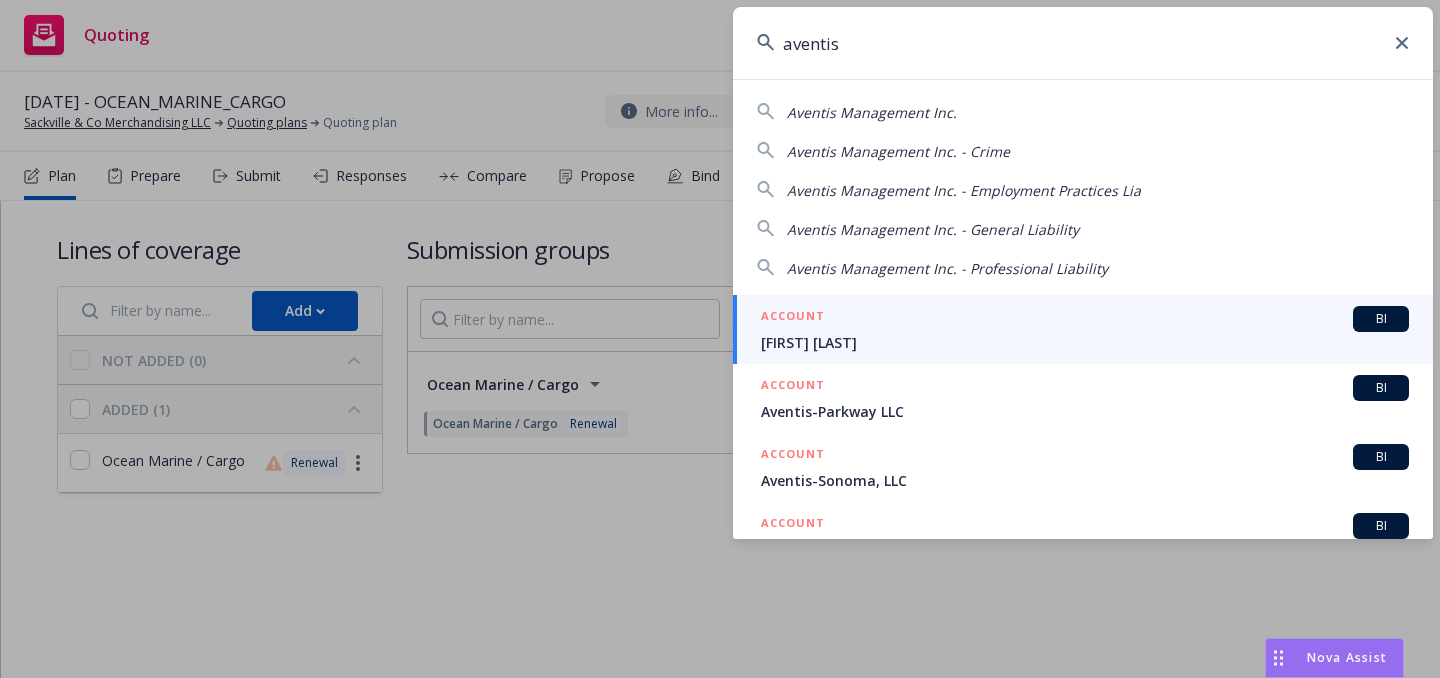 type on "aventis" 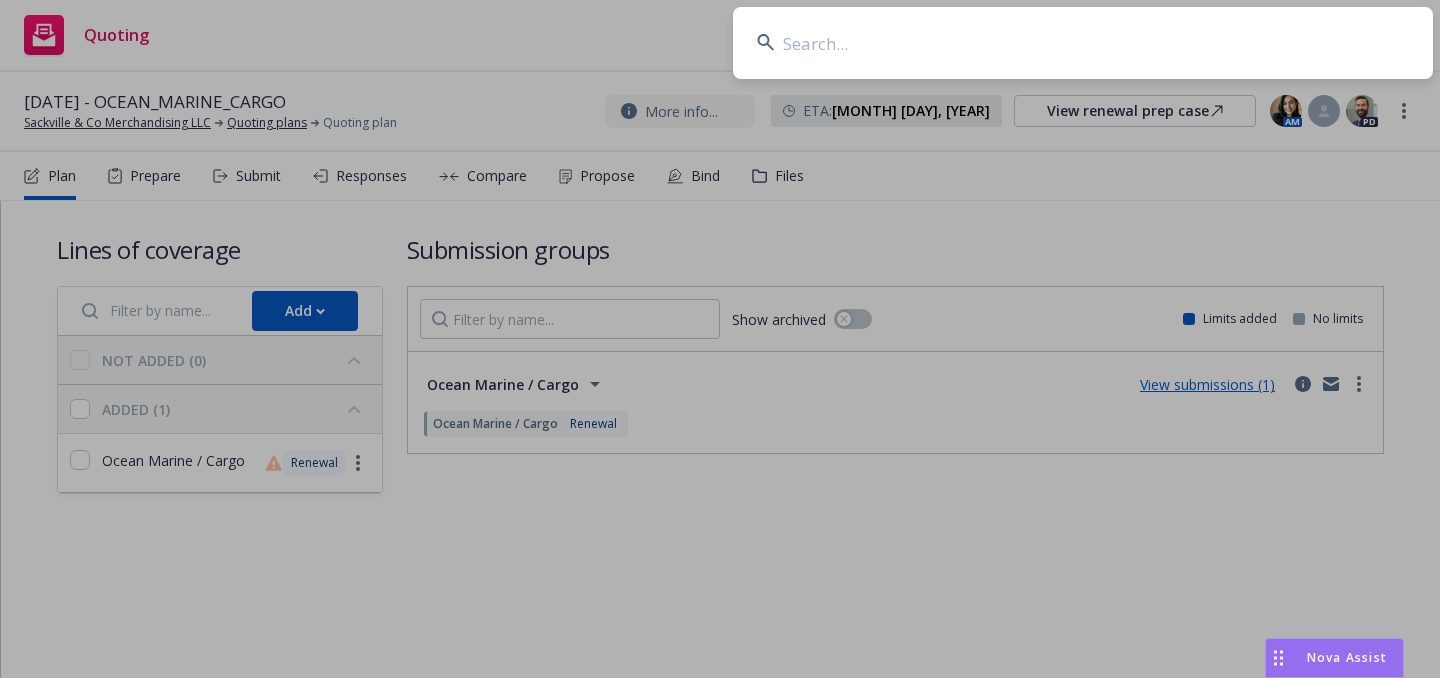 paste on "[FIRST] [LAST] and [COMPANY_NAME], LLC" 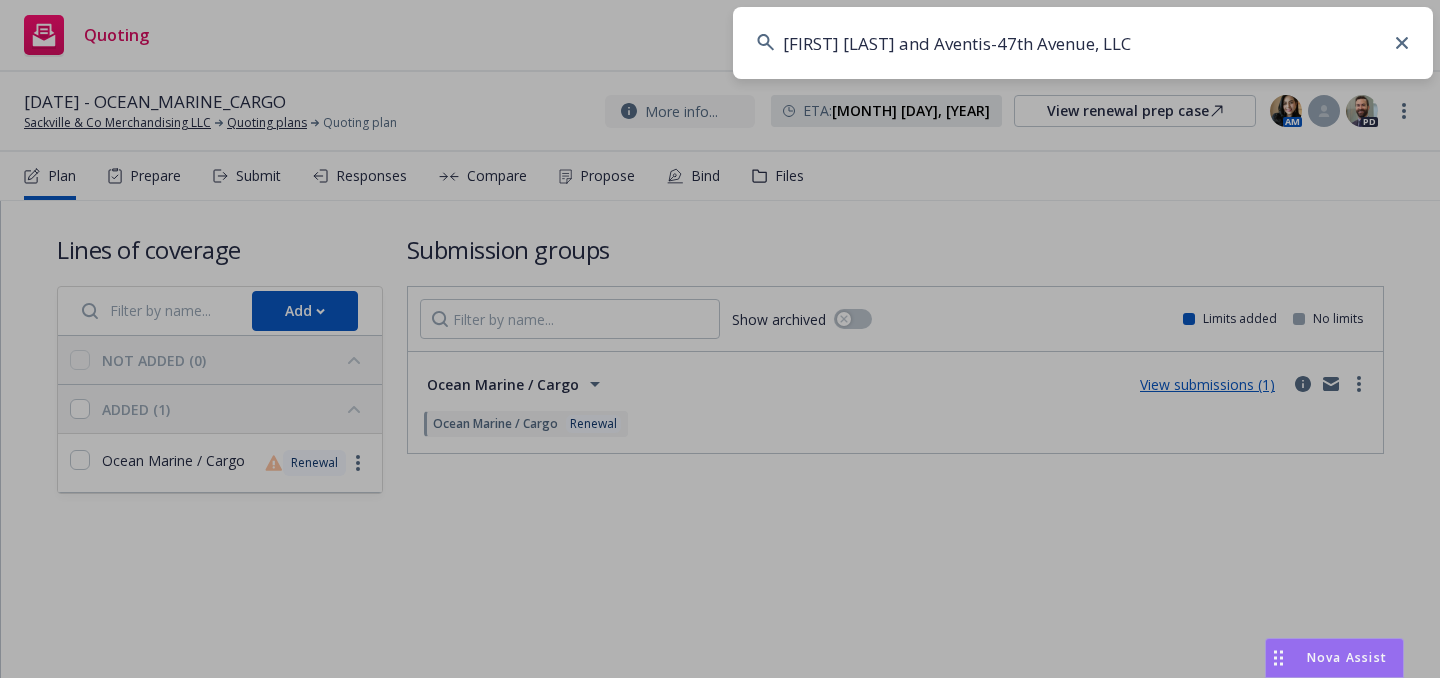 type on "[FIRST] [LAST] and [COMPANY_NAME], LLC" 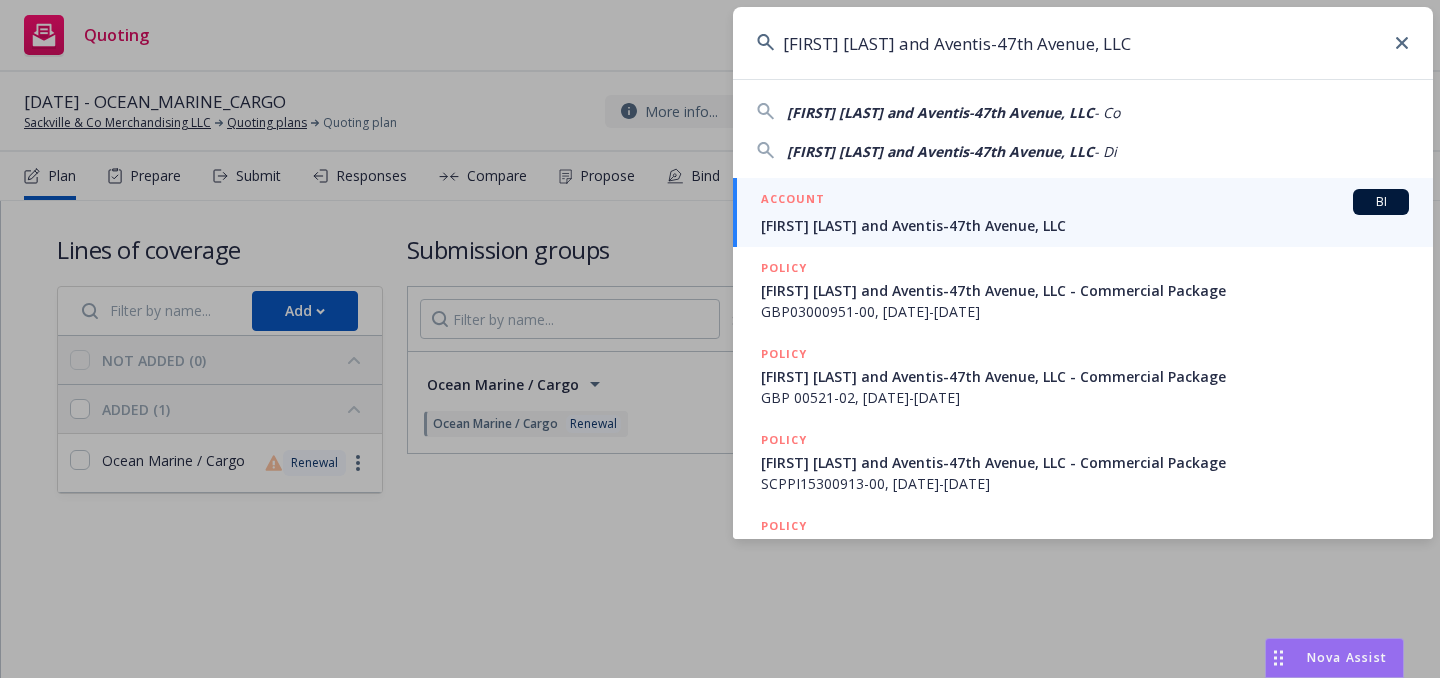 click on "[FIRST] [LAST] and [COMPANY_NAME], LLC" at bounding box center (1085, 225) 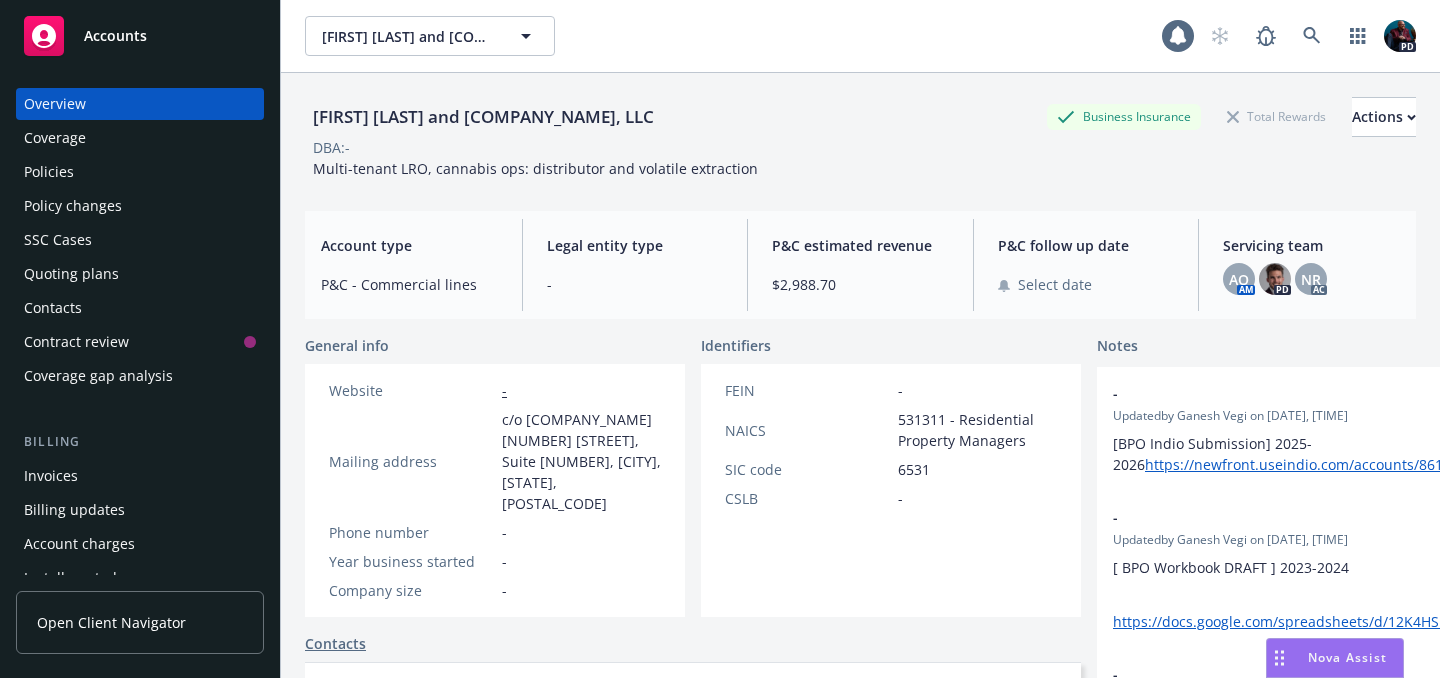 scroll, scrollTop: 0, scrollLeft: 0, axis: both 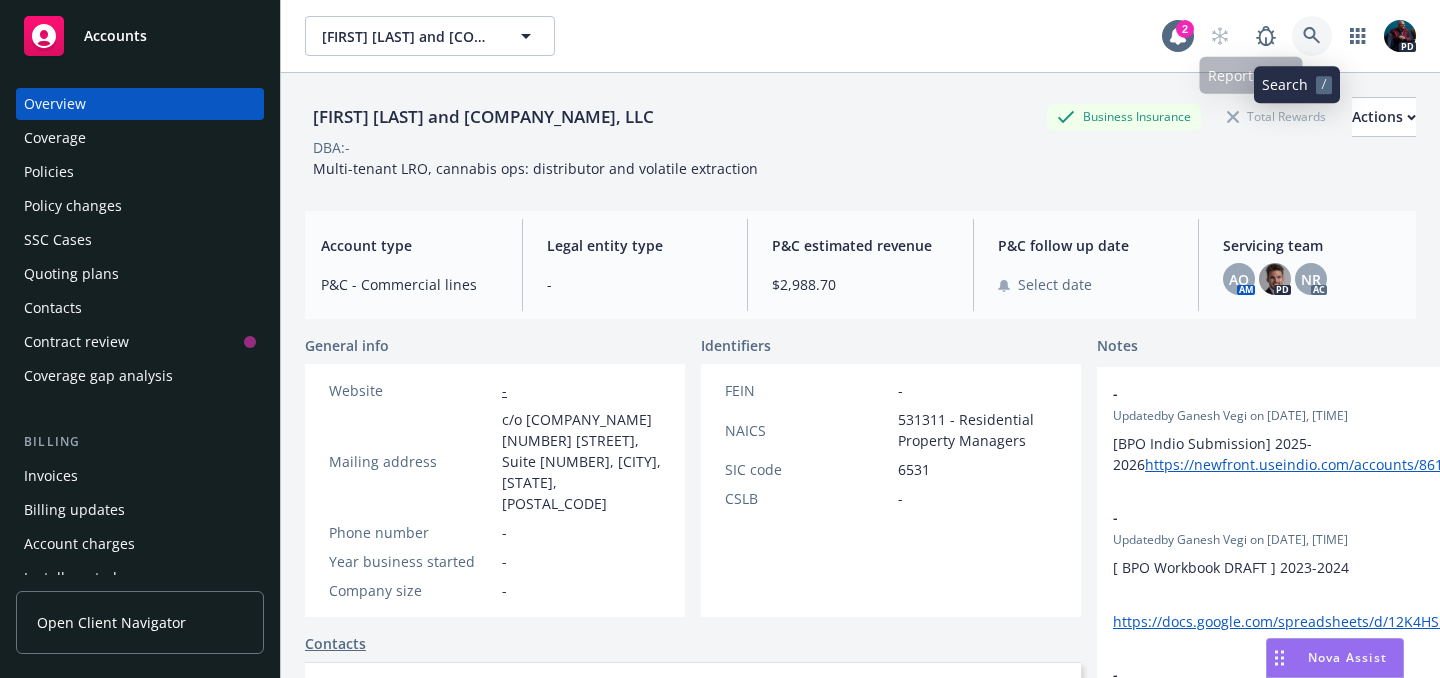click 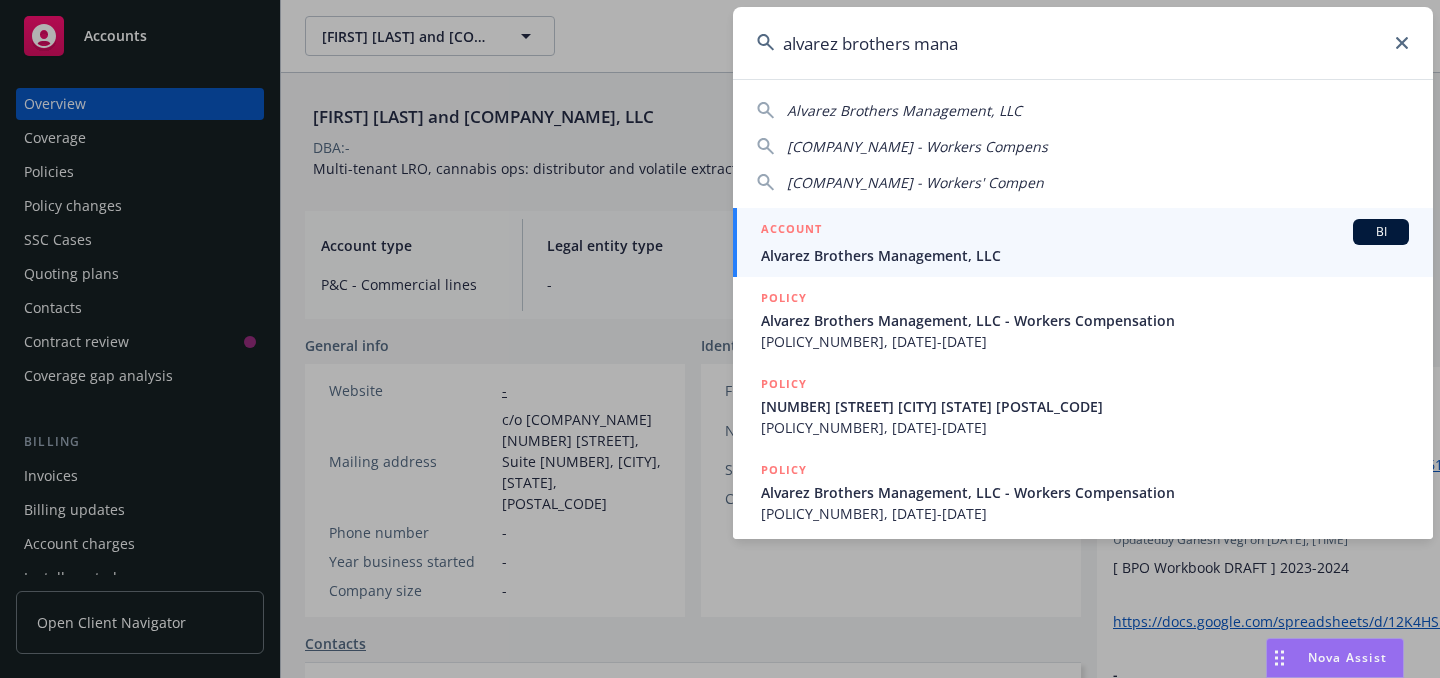 type on "alvarez brothers mana" 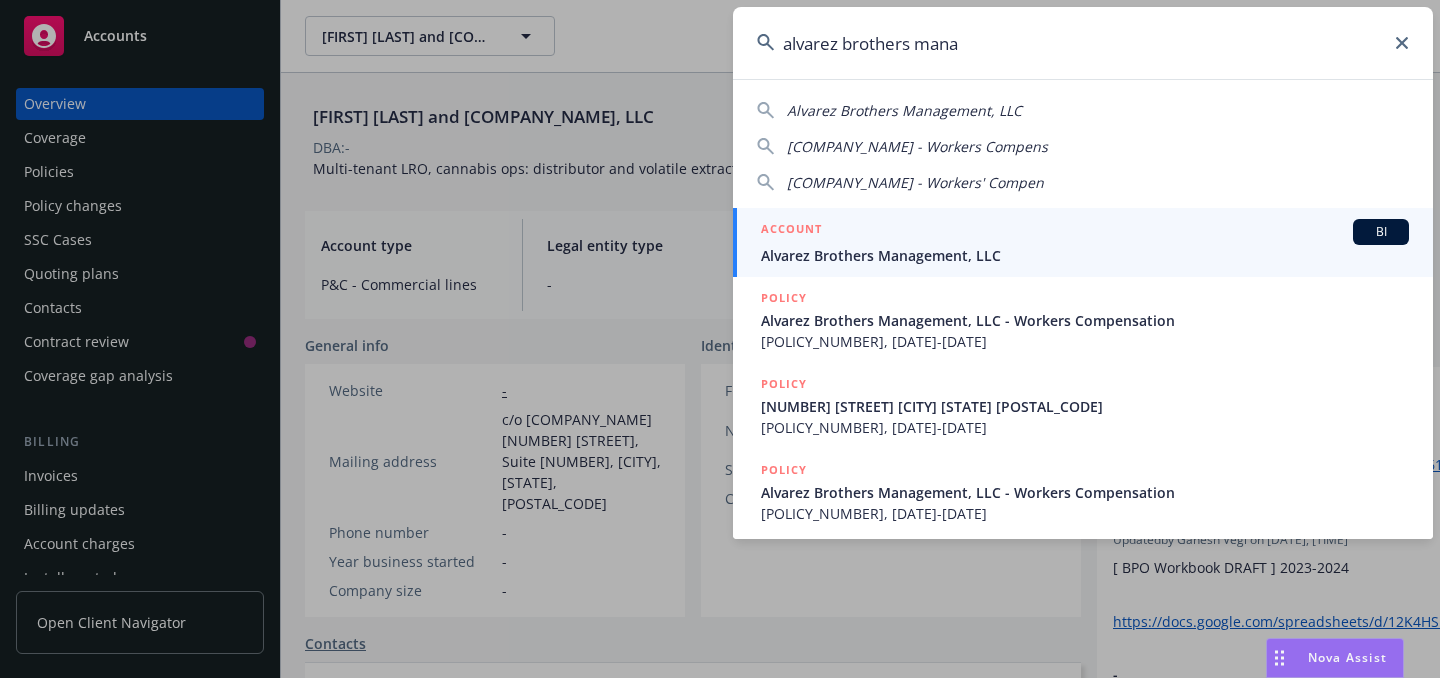 click on "ACCOUNT BI" at bounding box center [1085, 232] 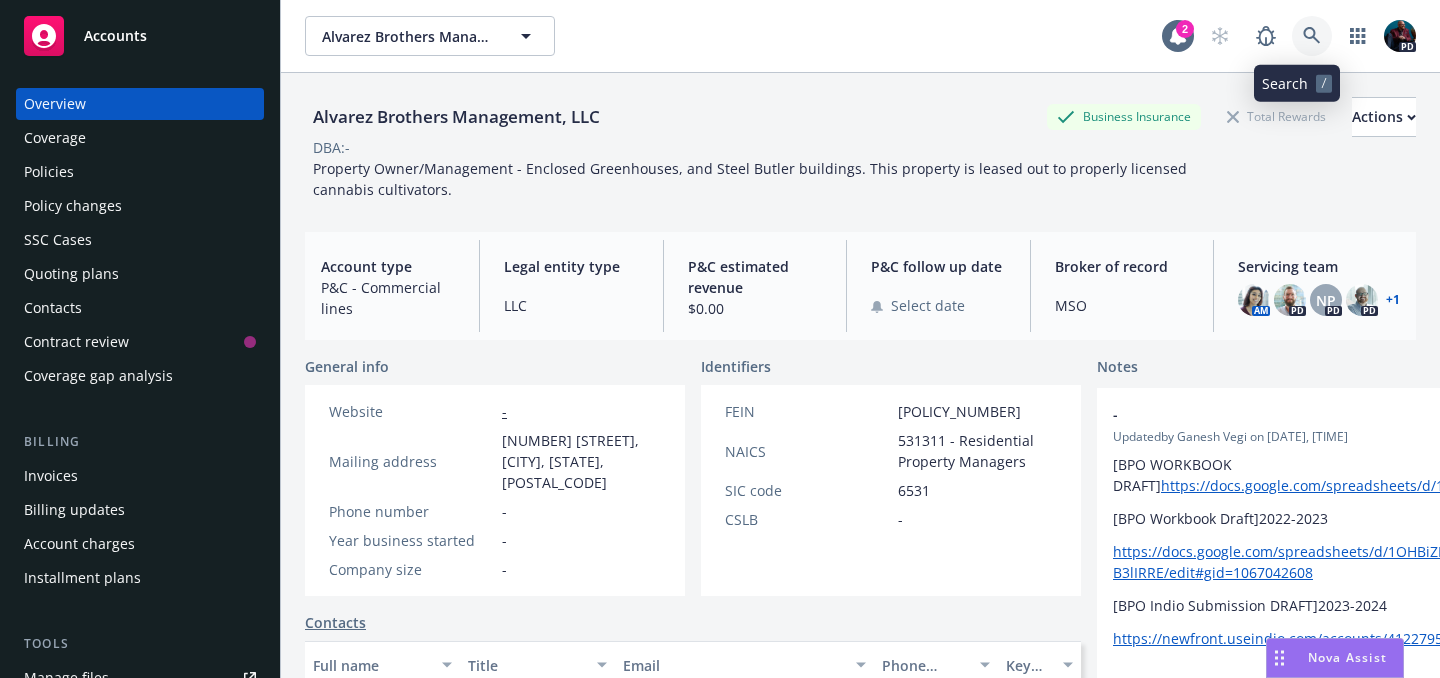 click 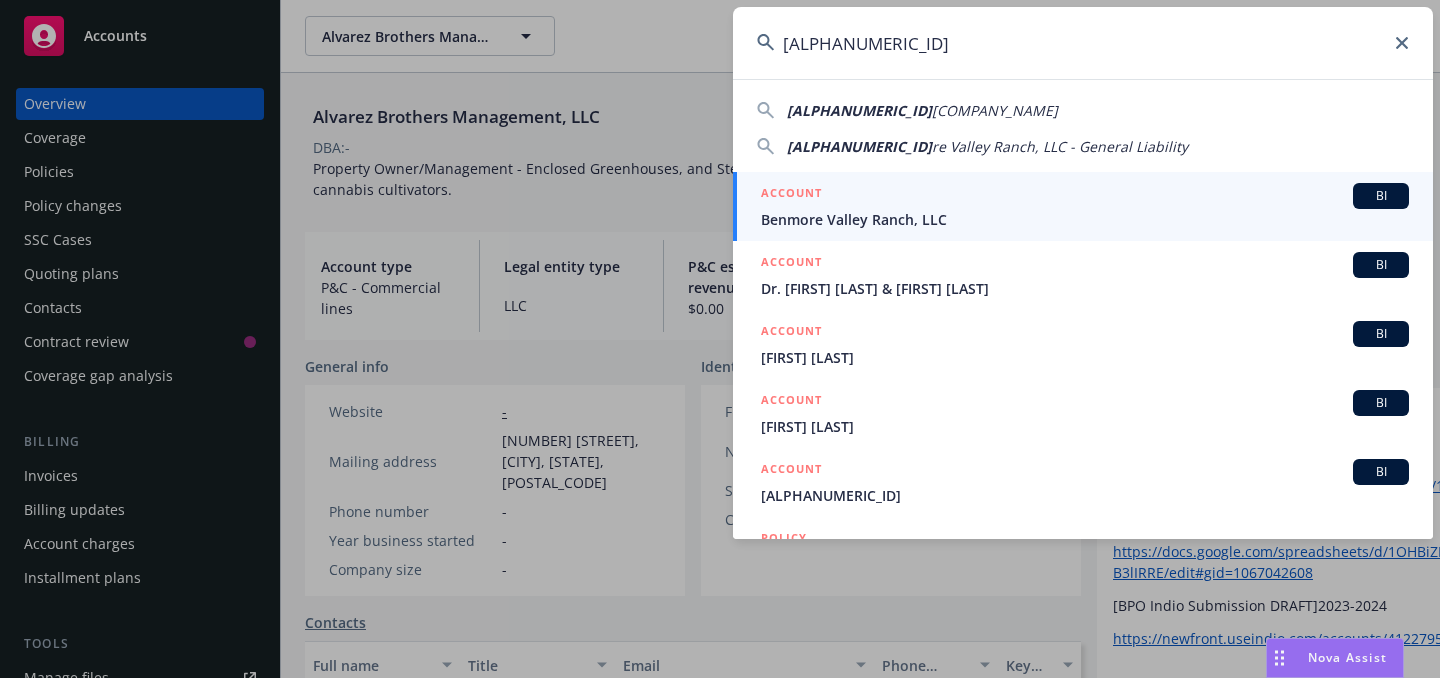 type on "[ALPHANUMERIC_ID]" 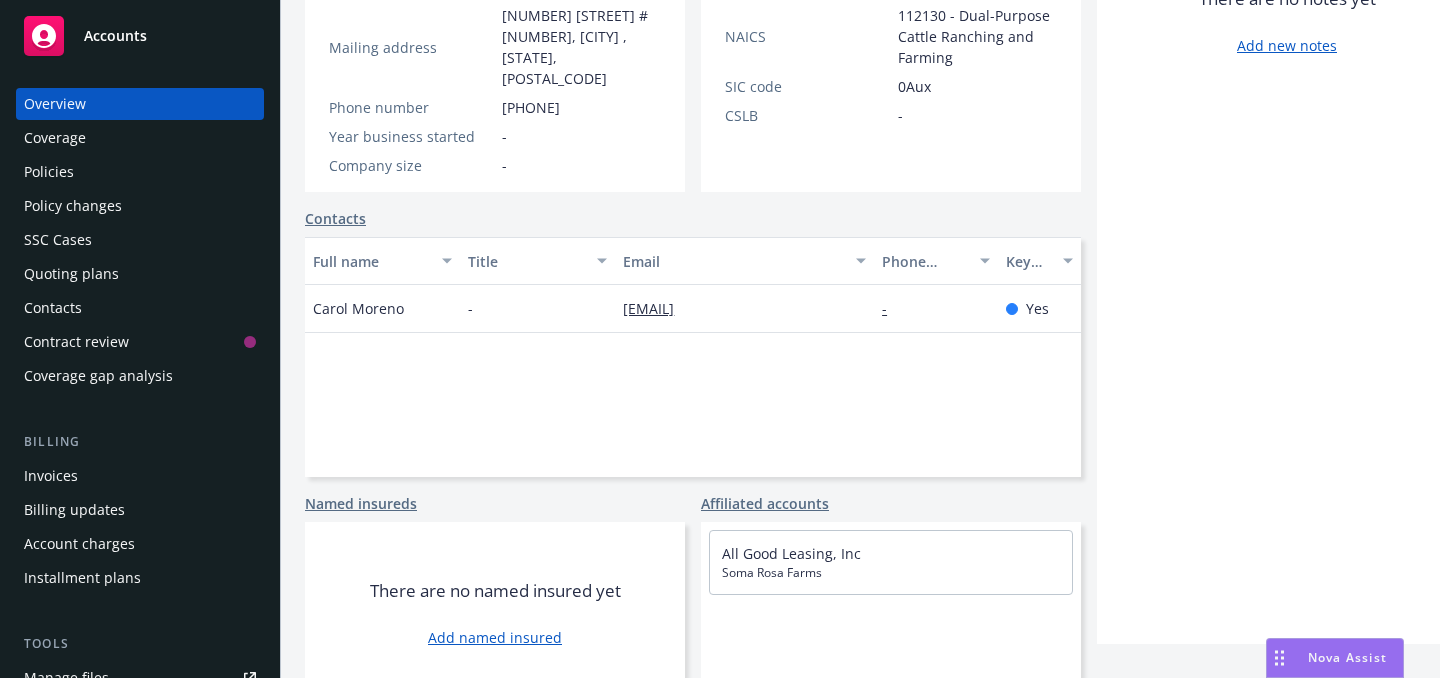 scroll, scrollTop: 0, scrollLeft: 0, axis: both 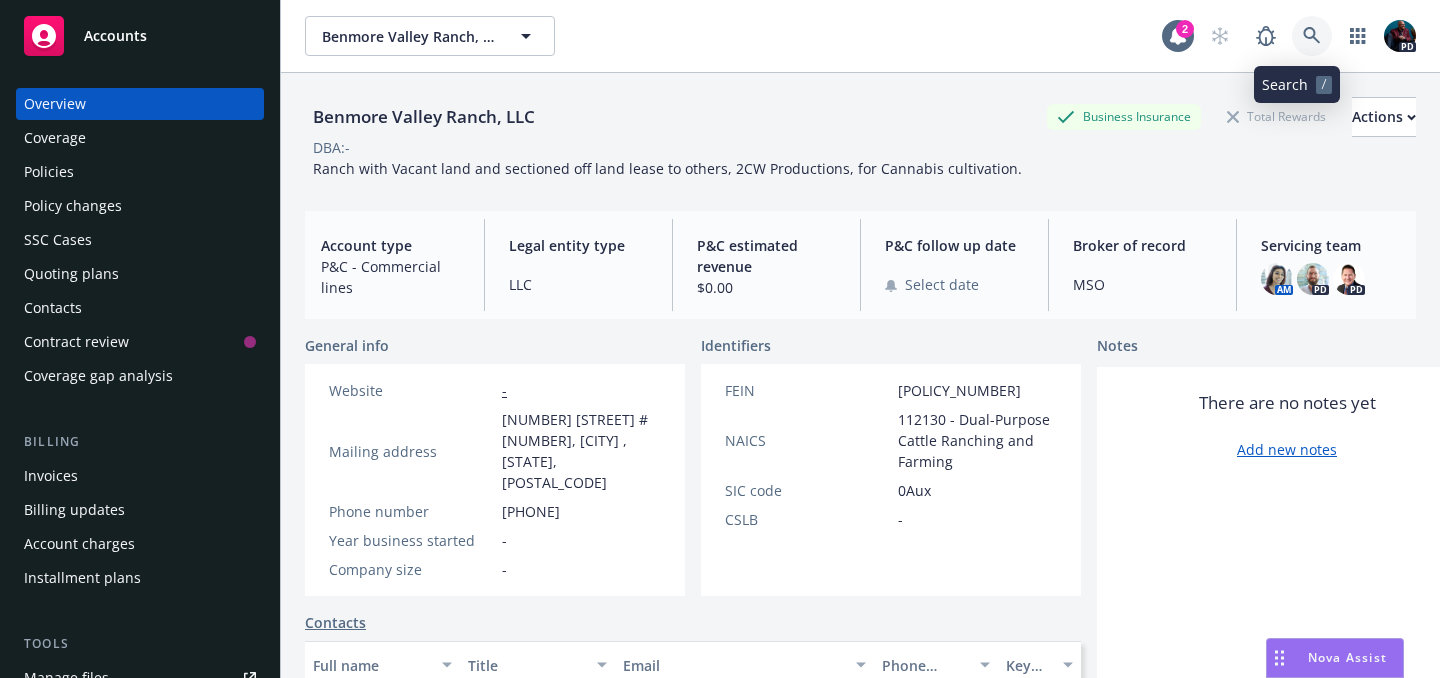 click 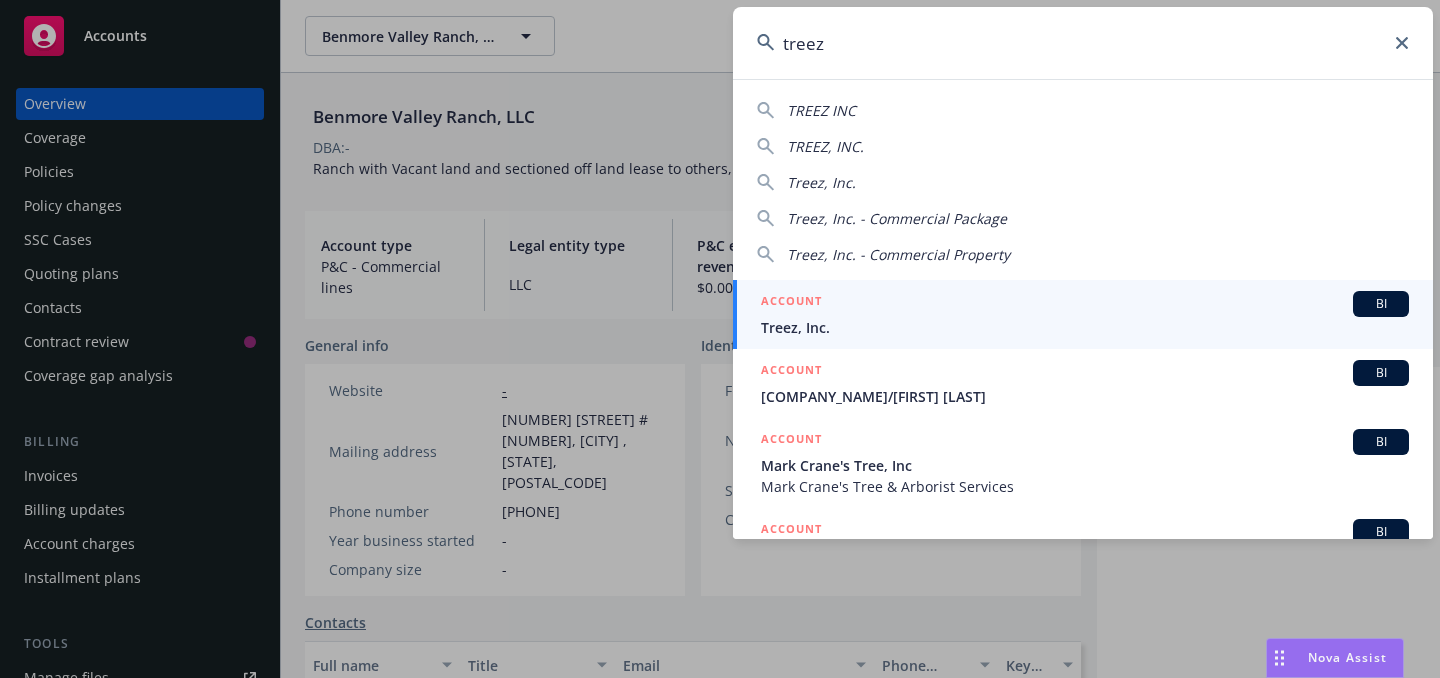 type on "treez" 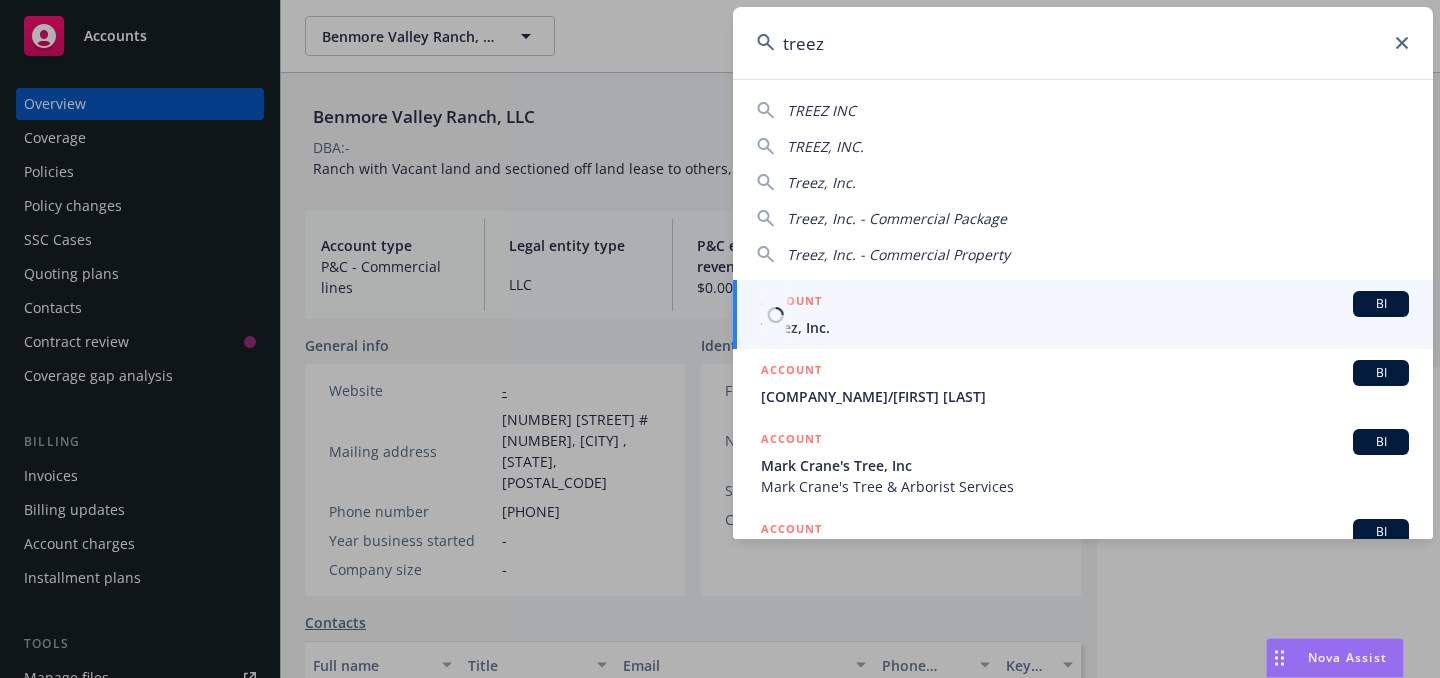 click on "ACCOUNT BI" at bounding box center (1085, 304) 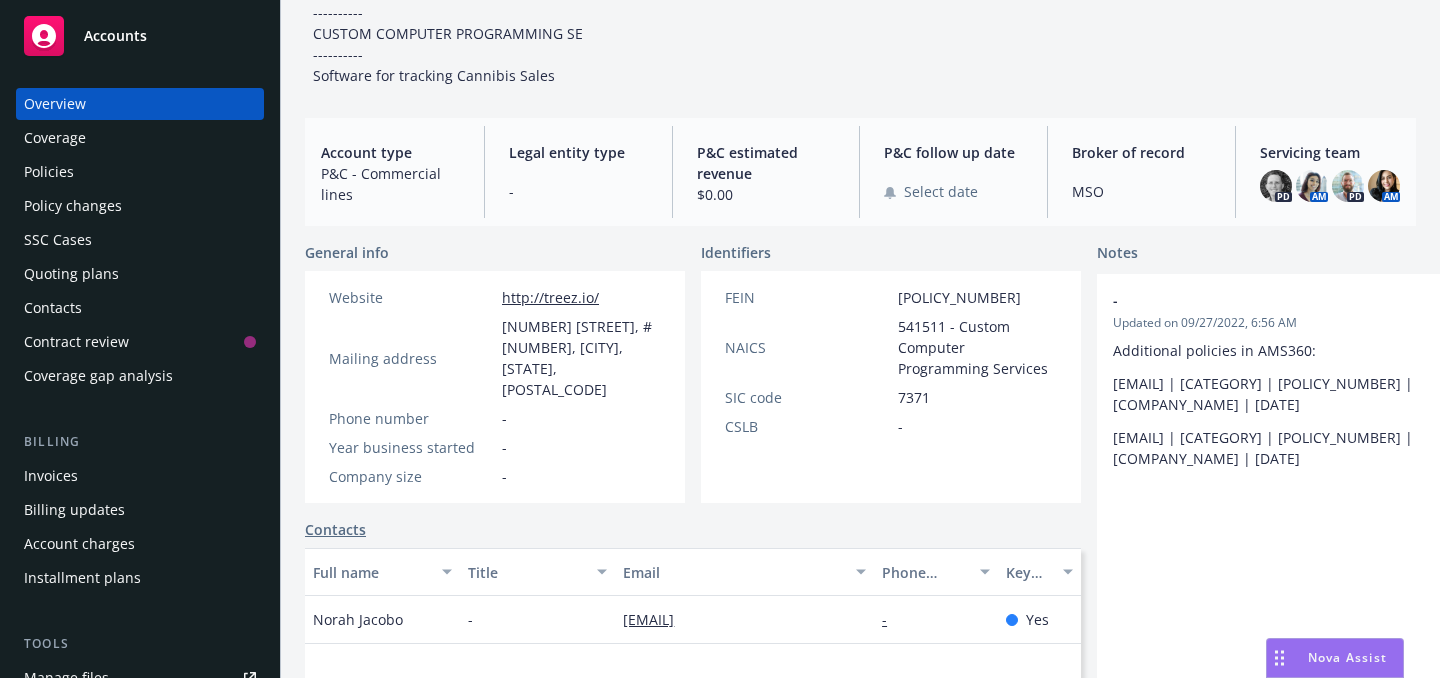 scroll, scrollTop: 0, scrollLeft: 0, axis: both 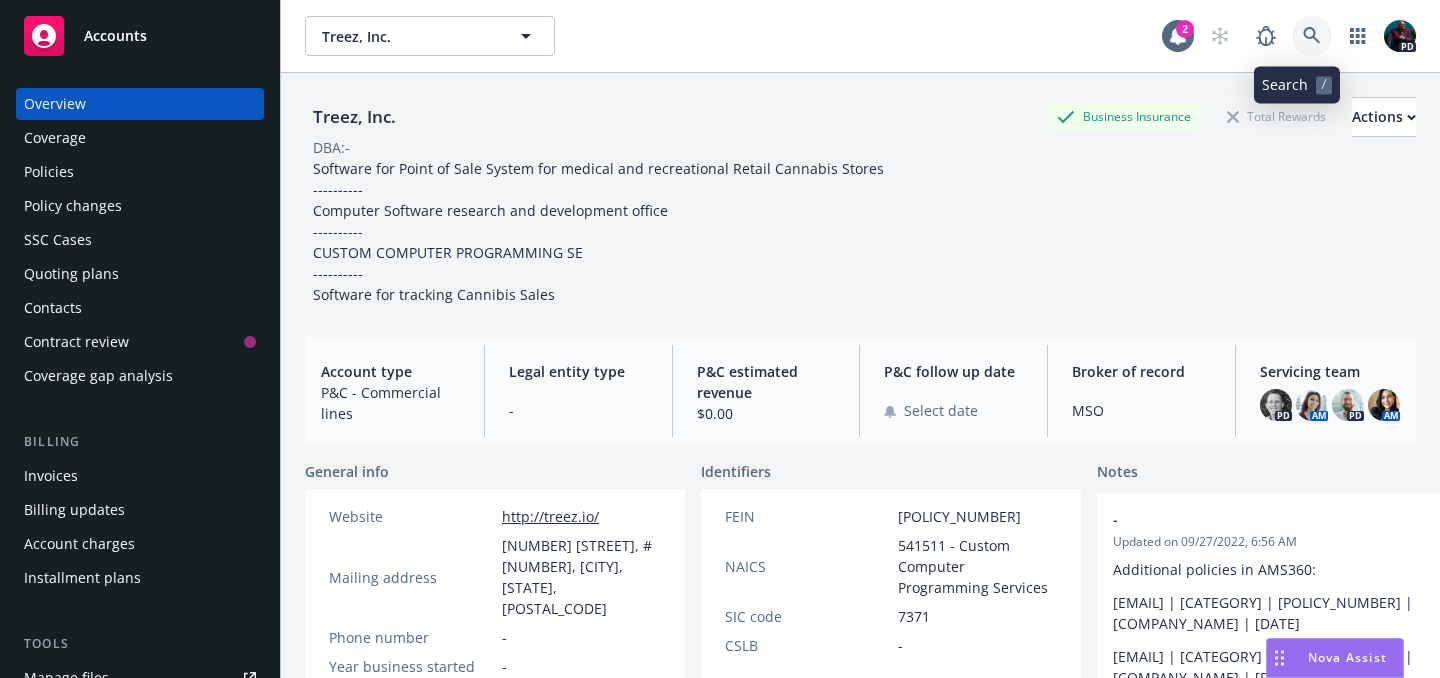 click 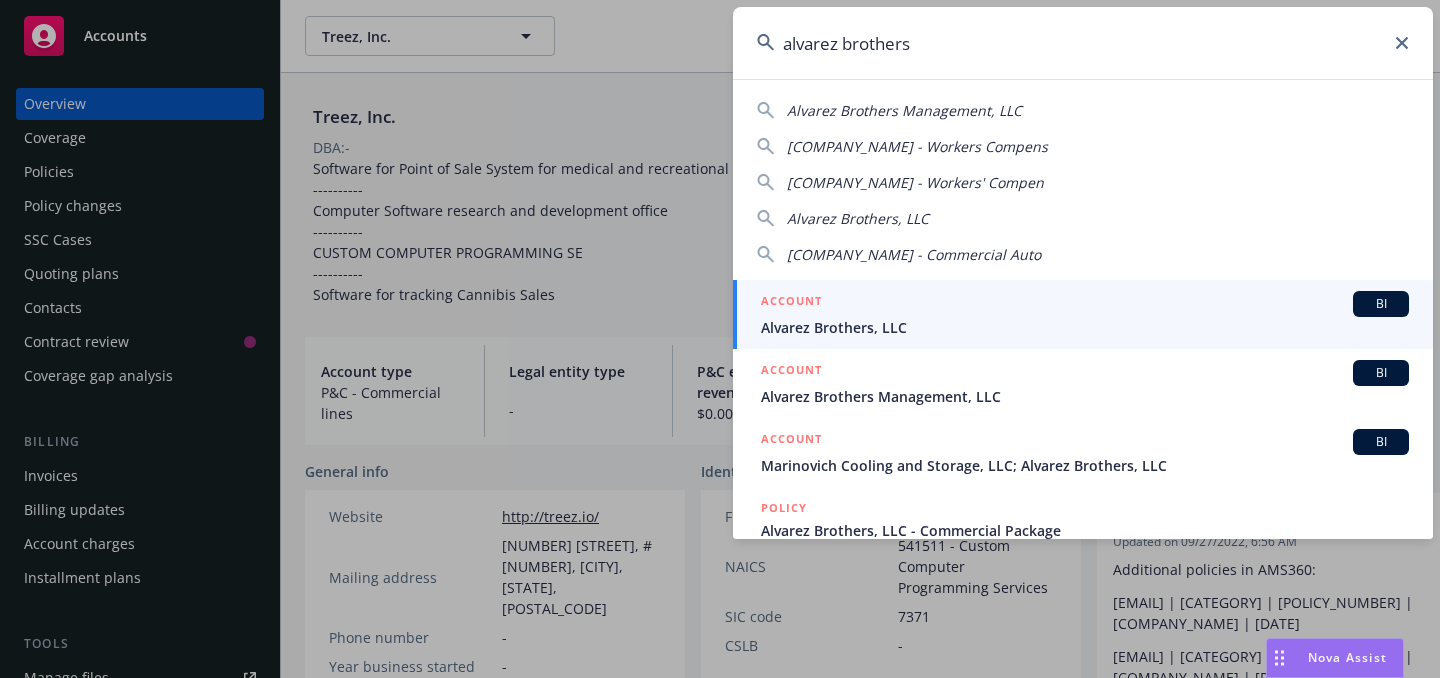 type on "alvarez brothers" 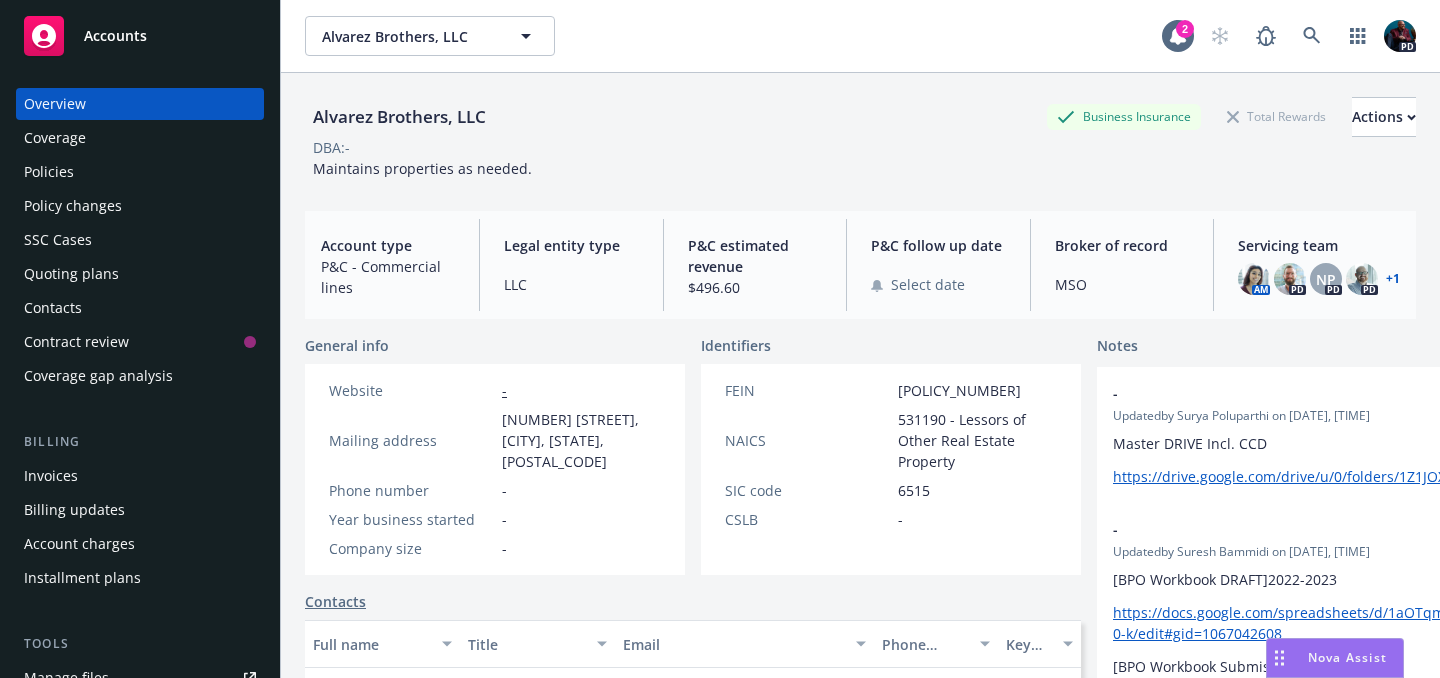 click on "Coverage" at bounding box center [140, 138] 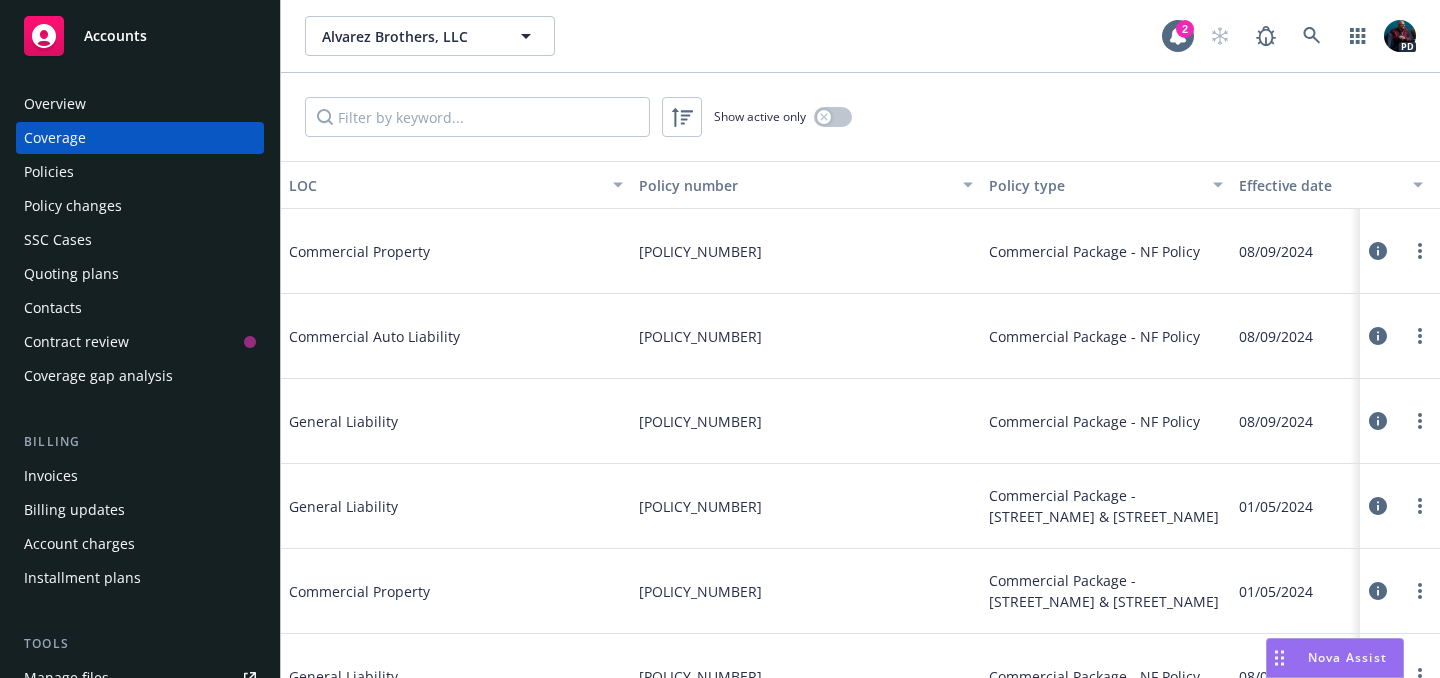 click on "Policies" at bounding box center [140, 172] 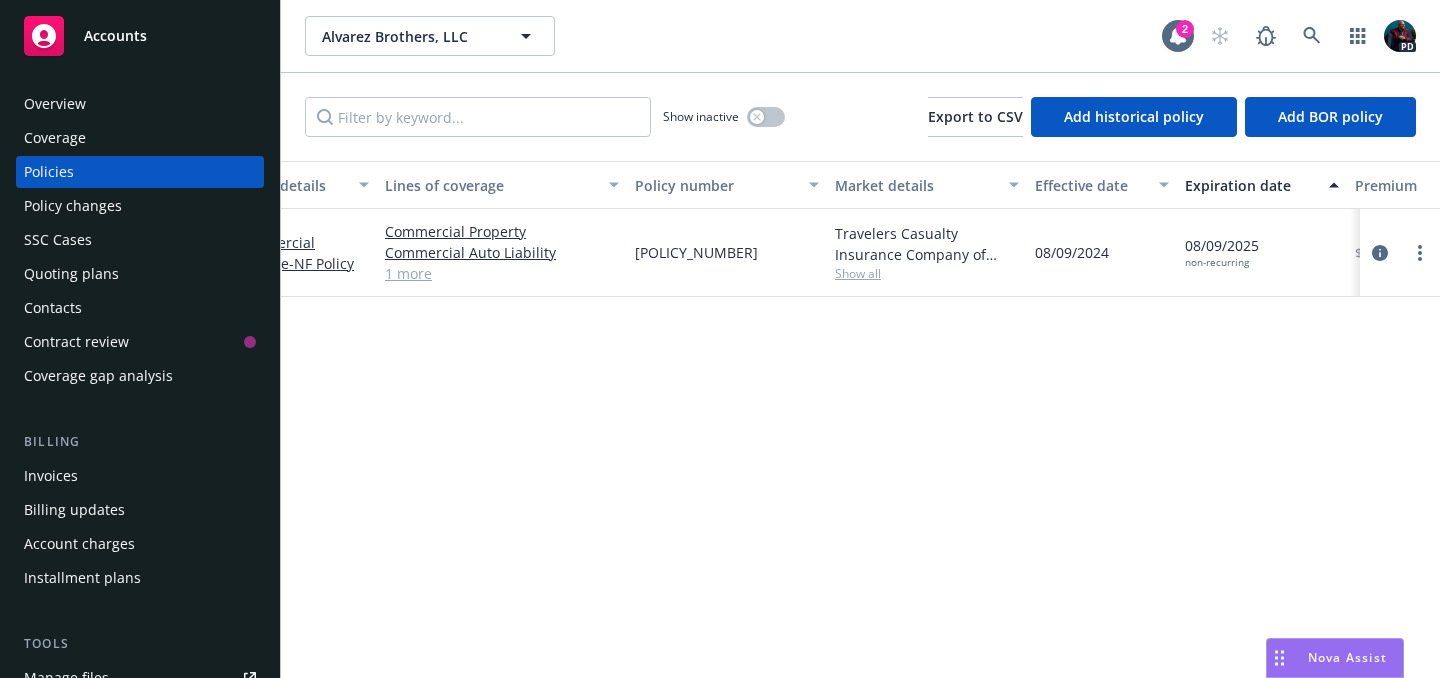 scroll, scrollTop: 0, scrollLeft: 0, axis: both 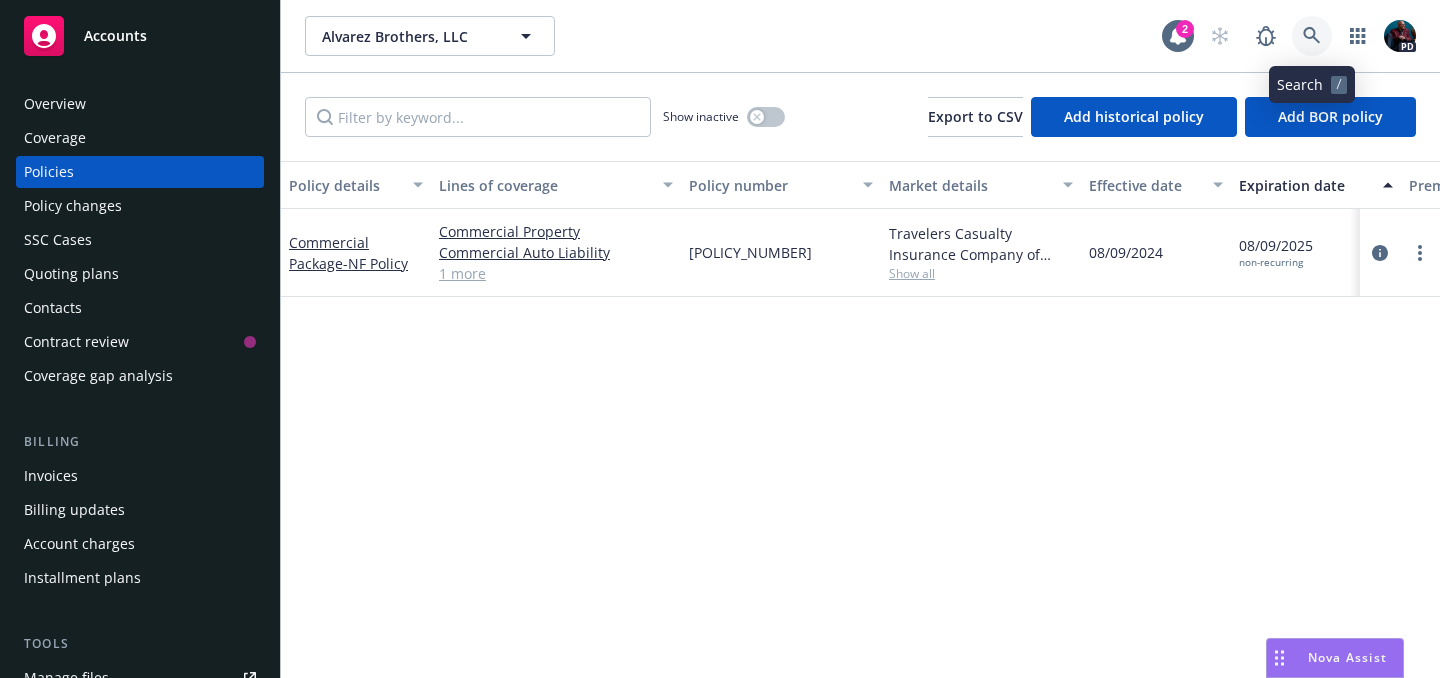 click 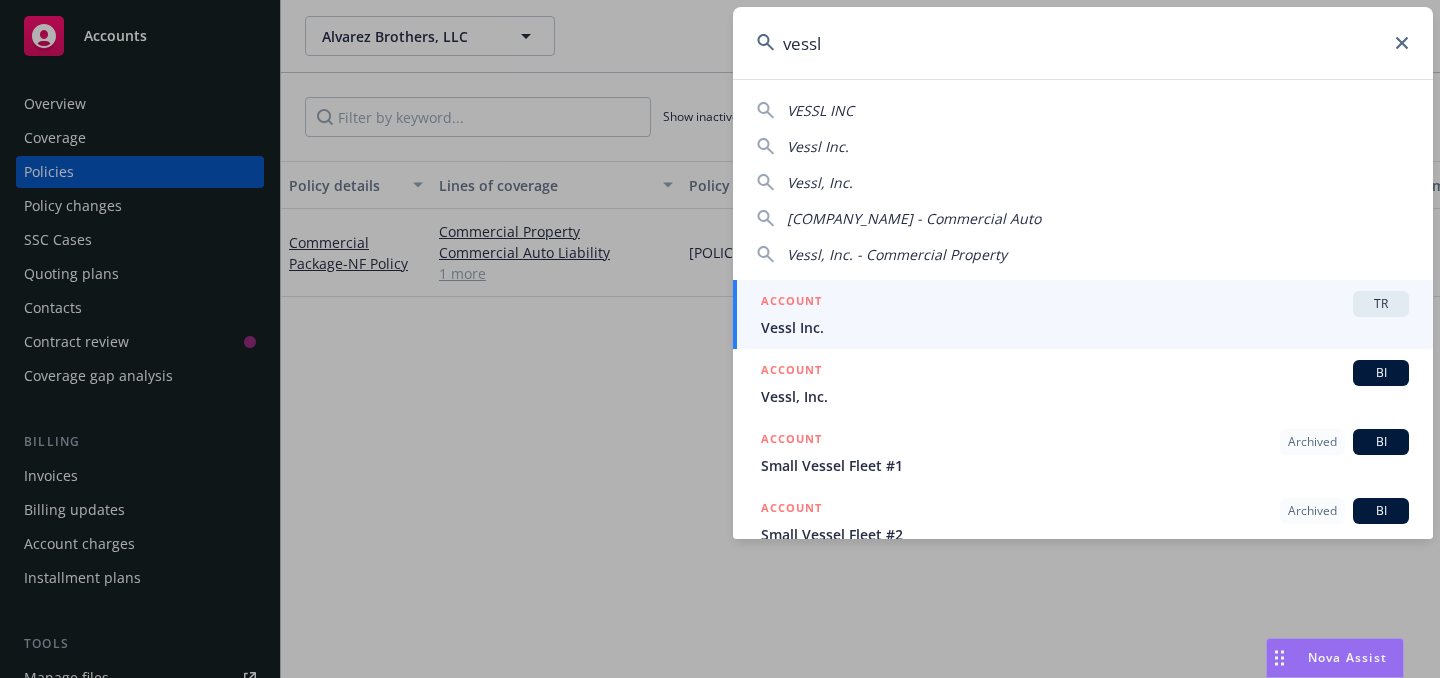 type on "vessl" 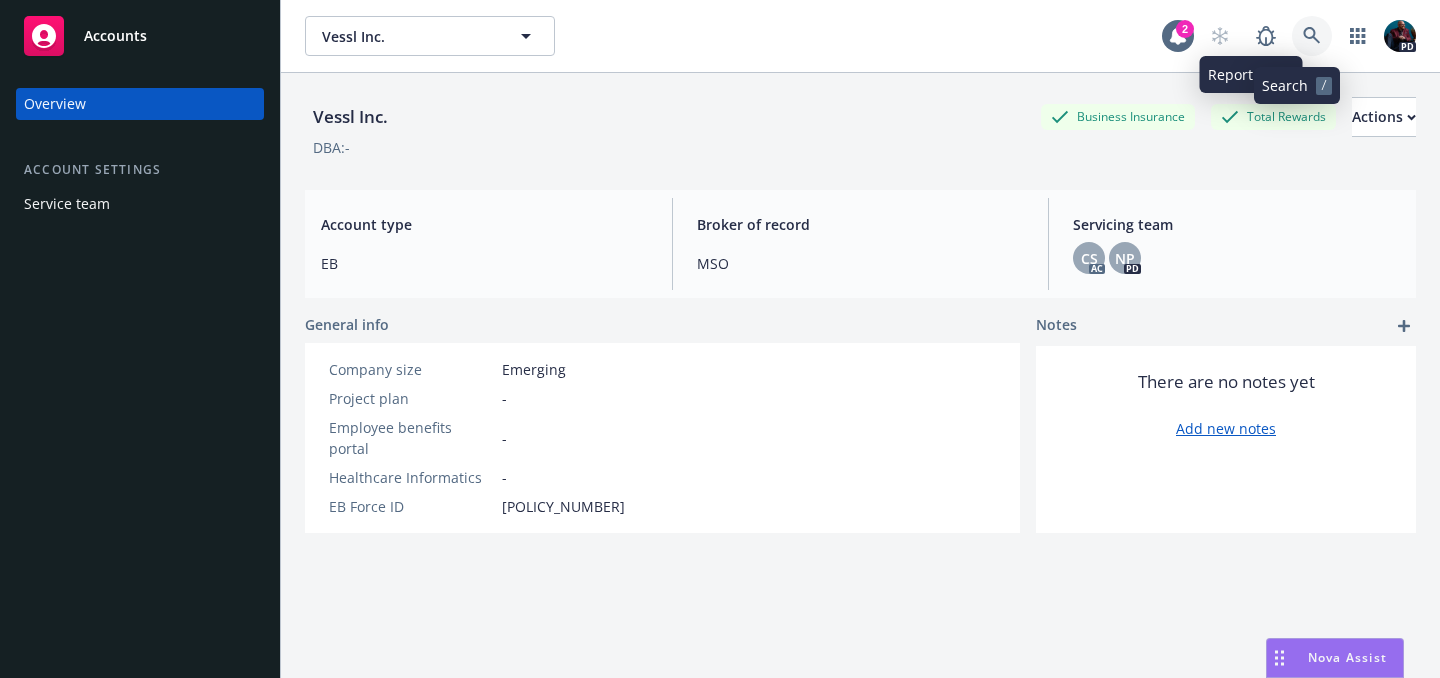 click 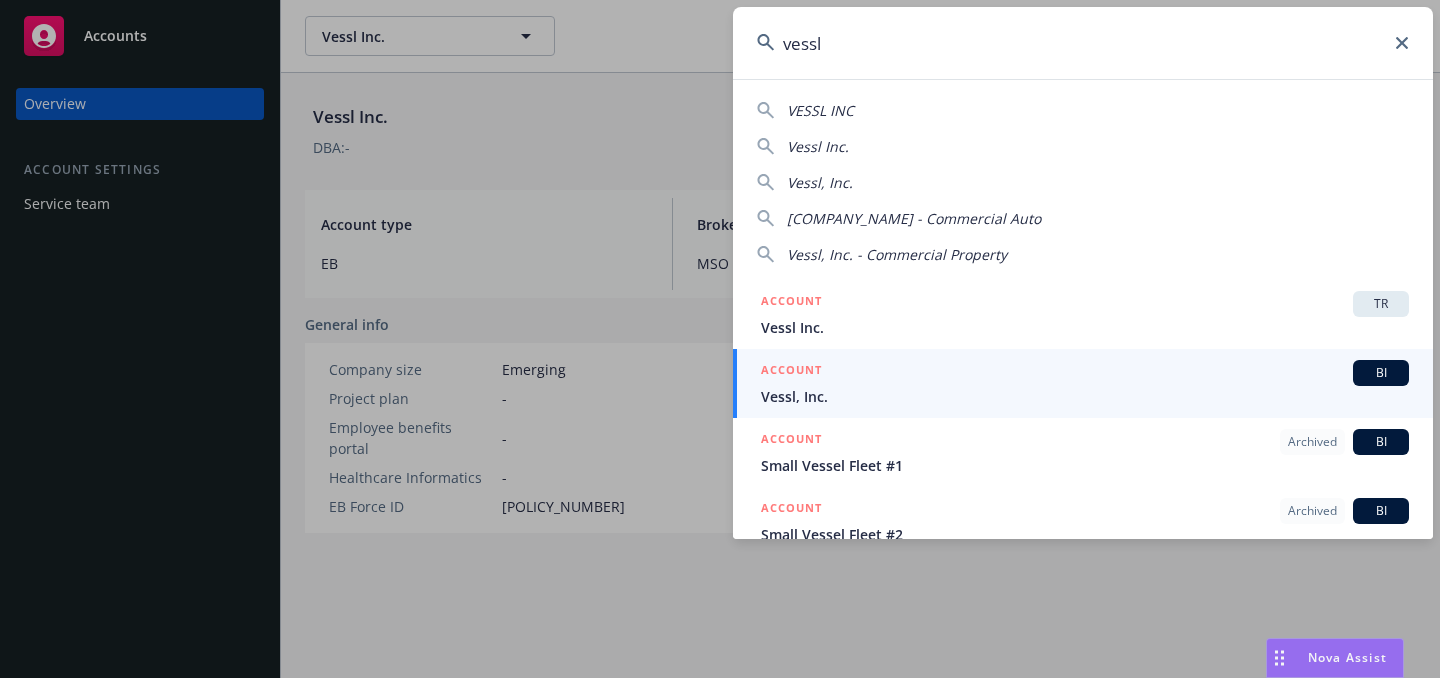type on "vessl" 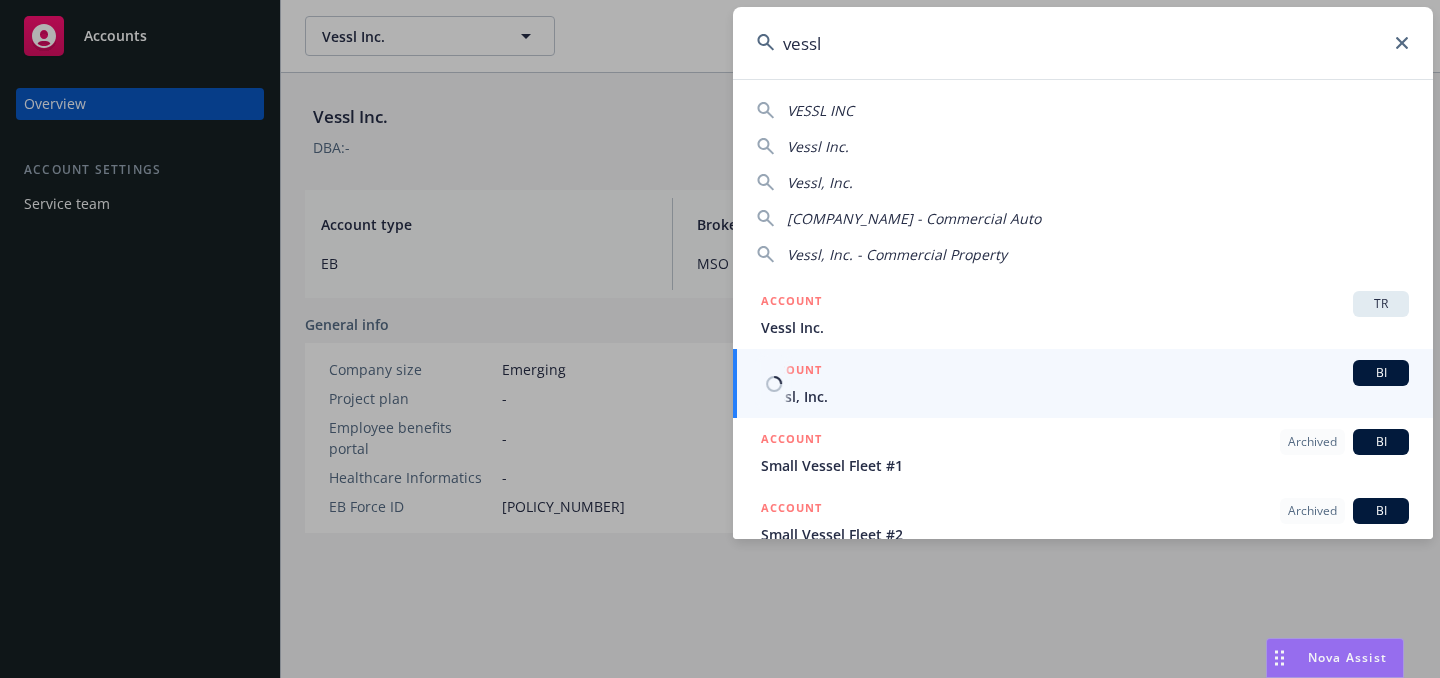 click on "BI" at bounding box center (1381, 373) 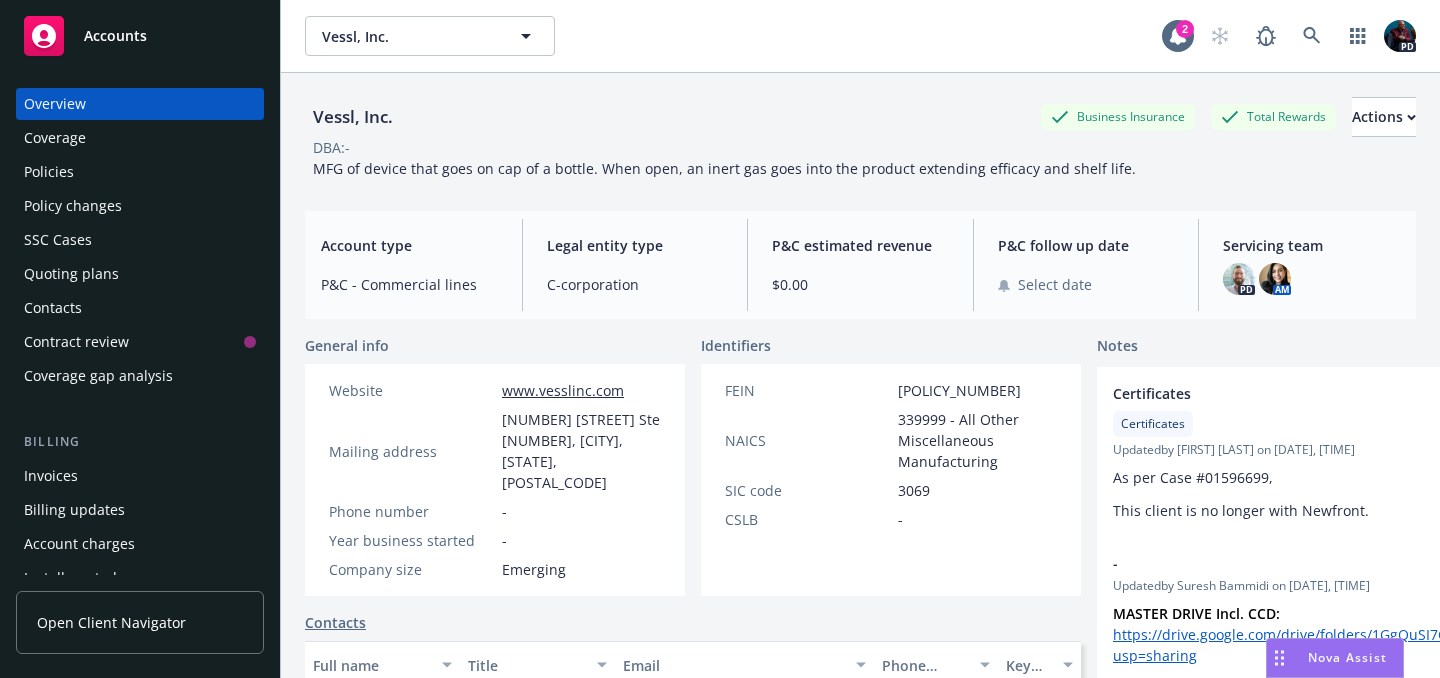 click on "Policies" at bounding box center (140, 172) 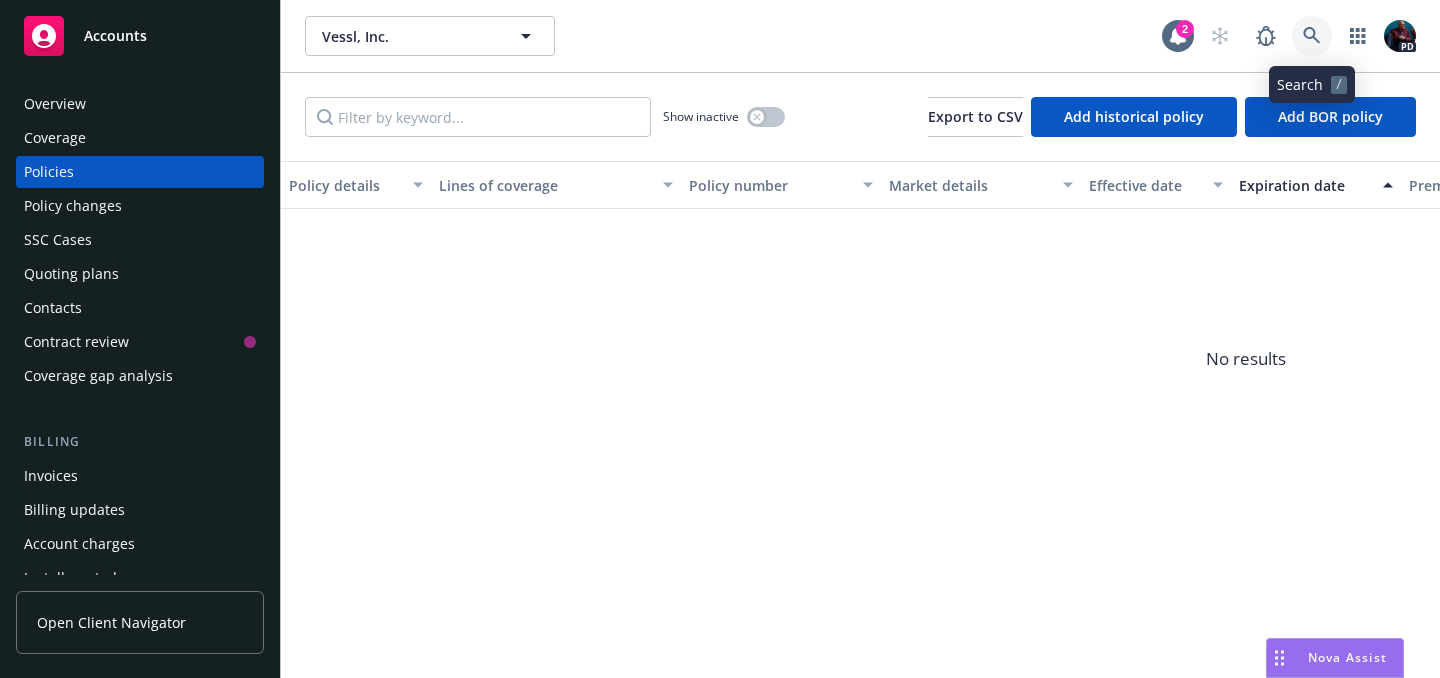 click at bounding box center [1312, 36] 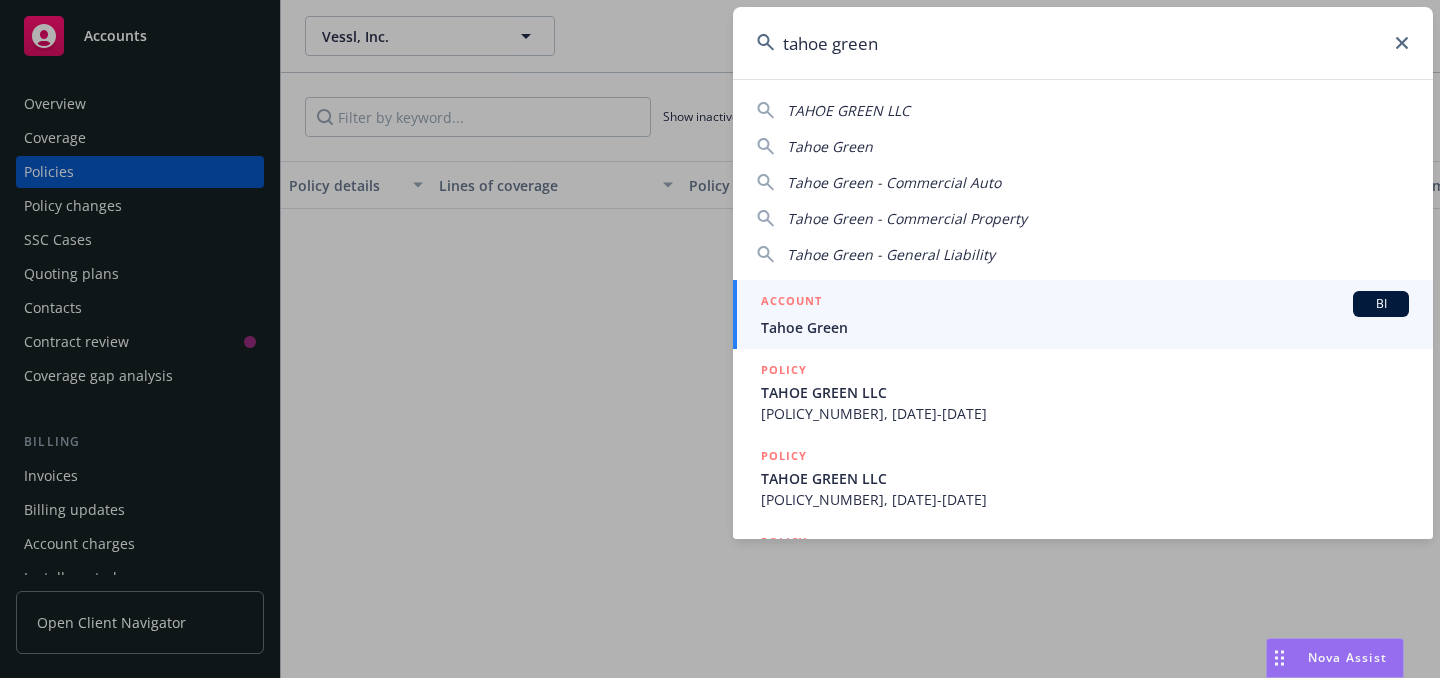 type on "tahoe green" 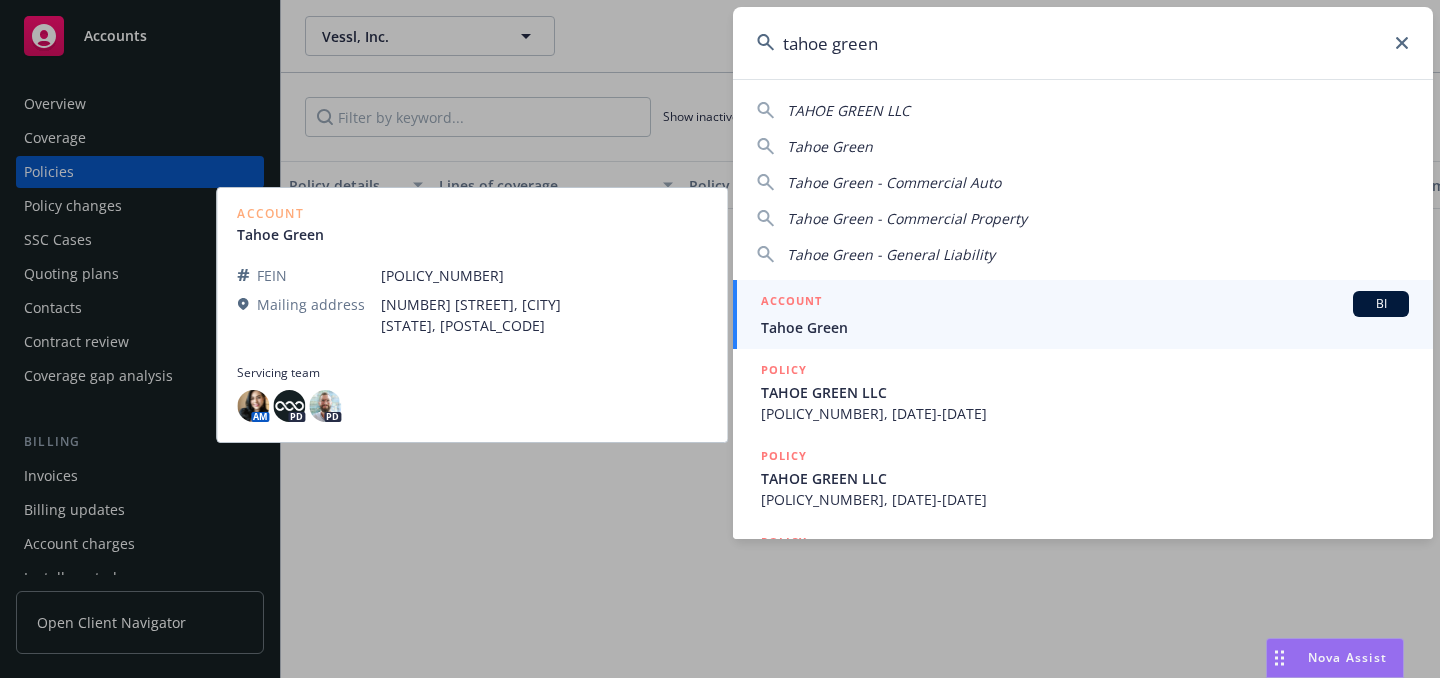 click on "ACCOUNT BI" at bounding box center (1085, 304) 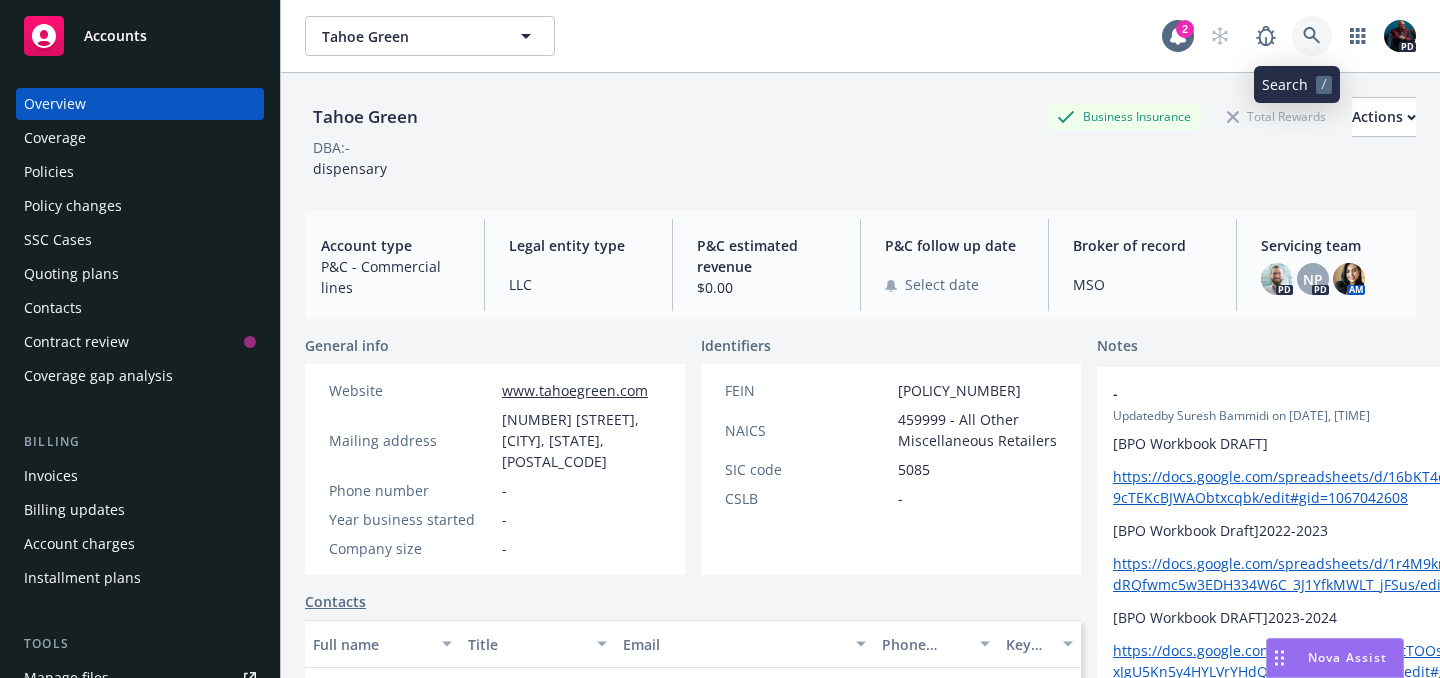 click 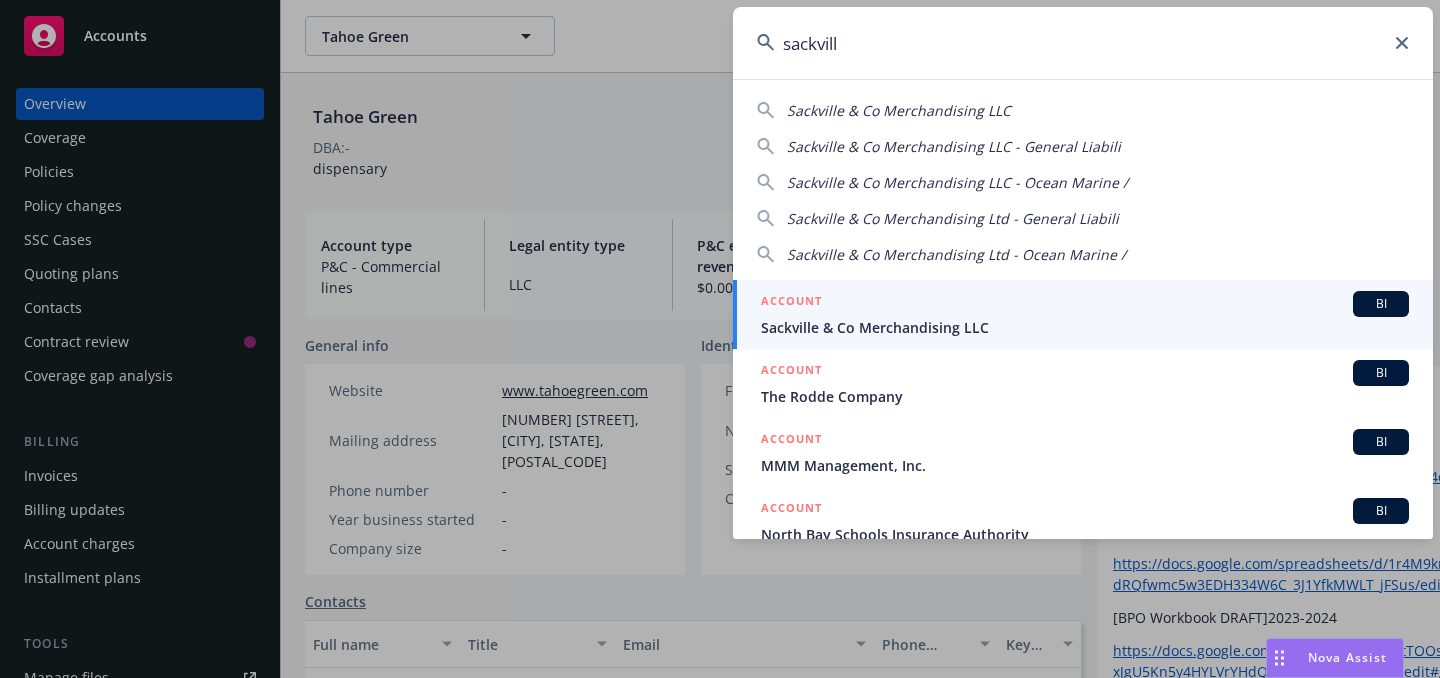 type on "sackvill" 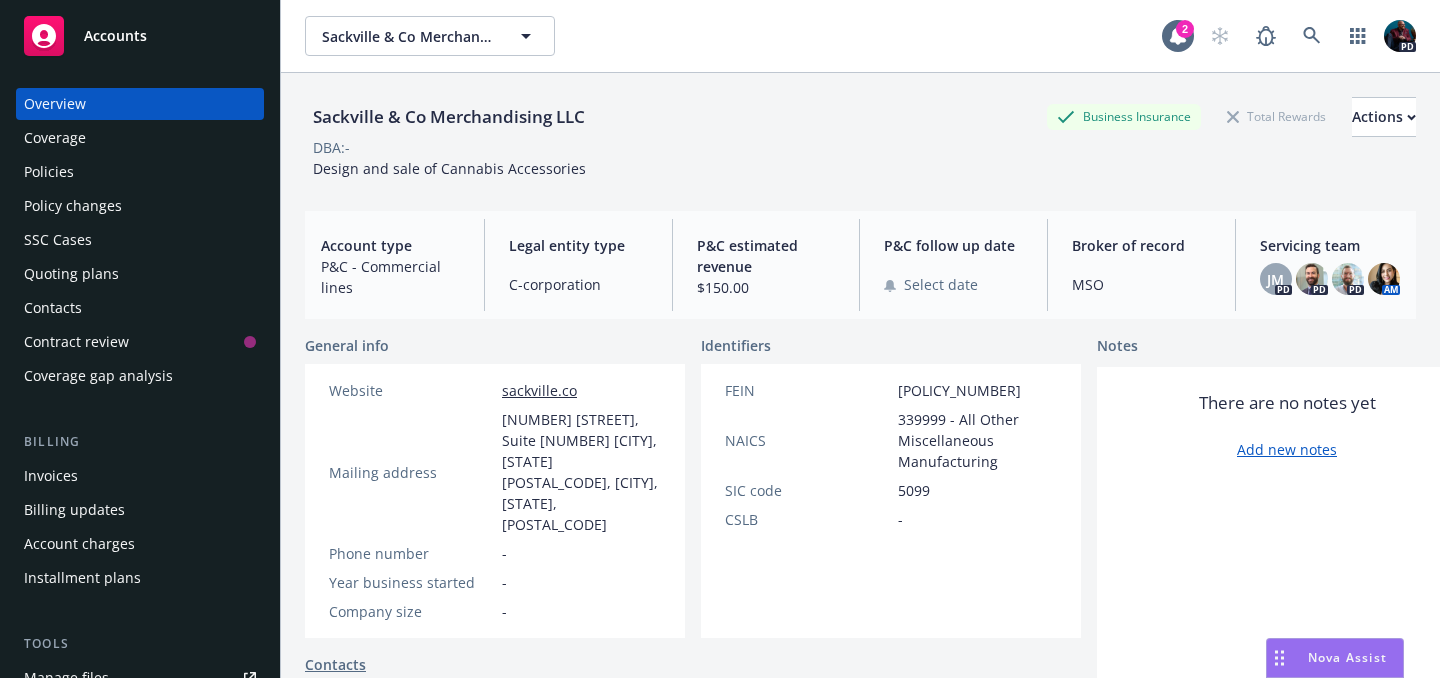 click on "Policies" at bounding box center [140, 172] 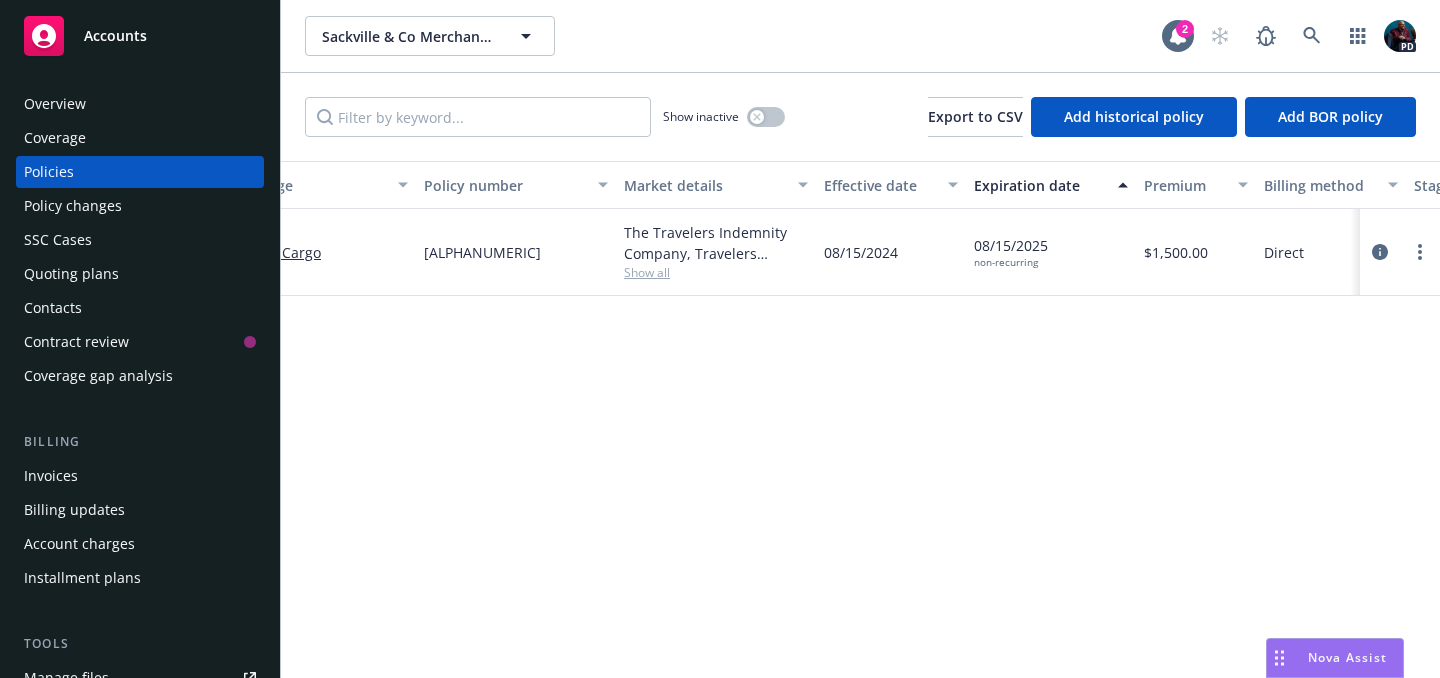scroll, scrollTop: 0, scrollLeft: 0, axis: both 